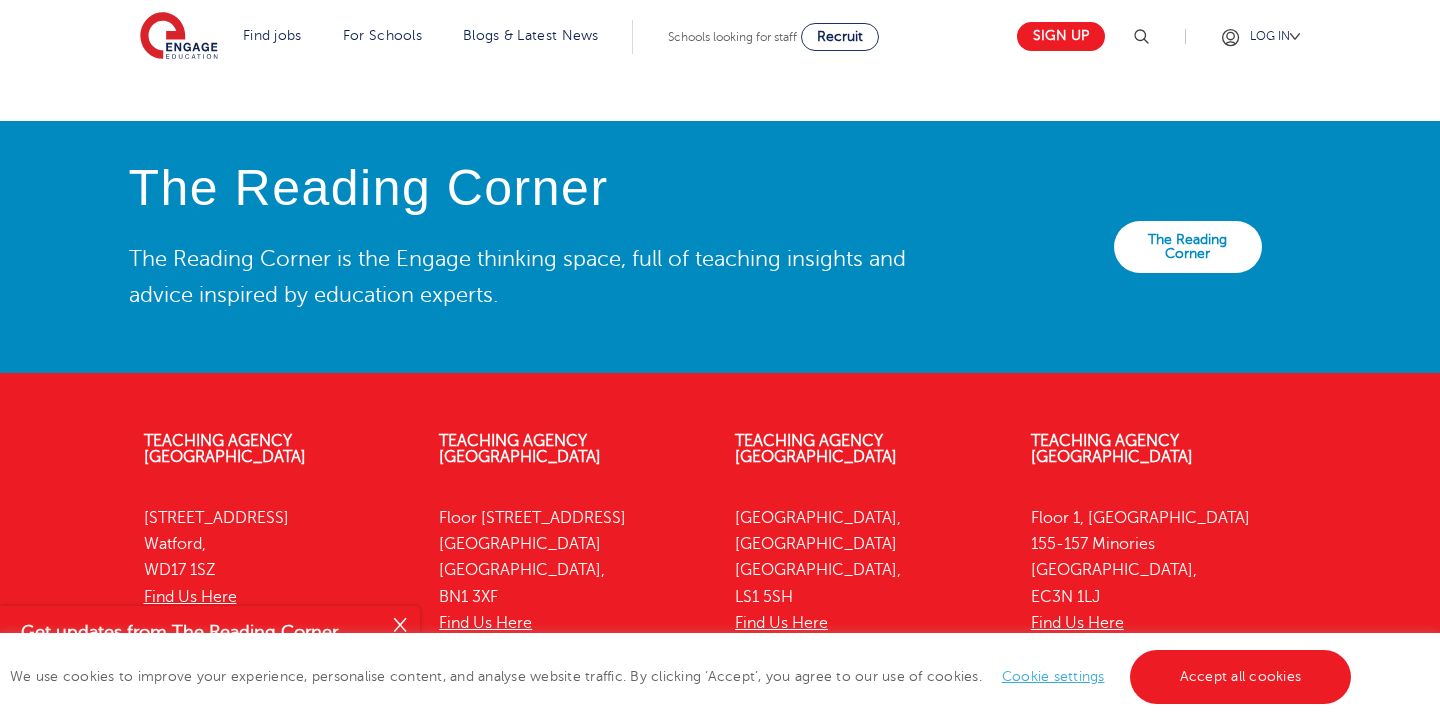 scroll, scrollTop: 4189, scrollLeft: 0, axis: vertical 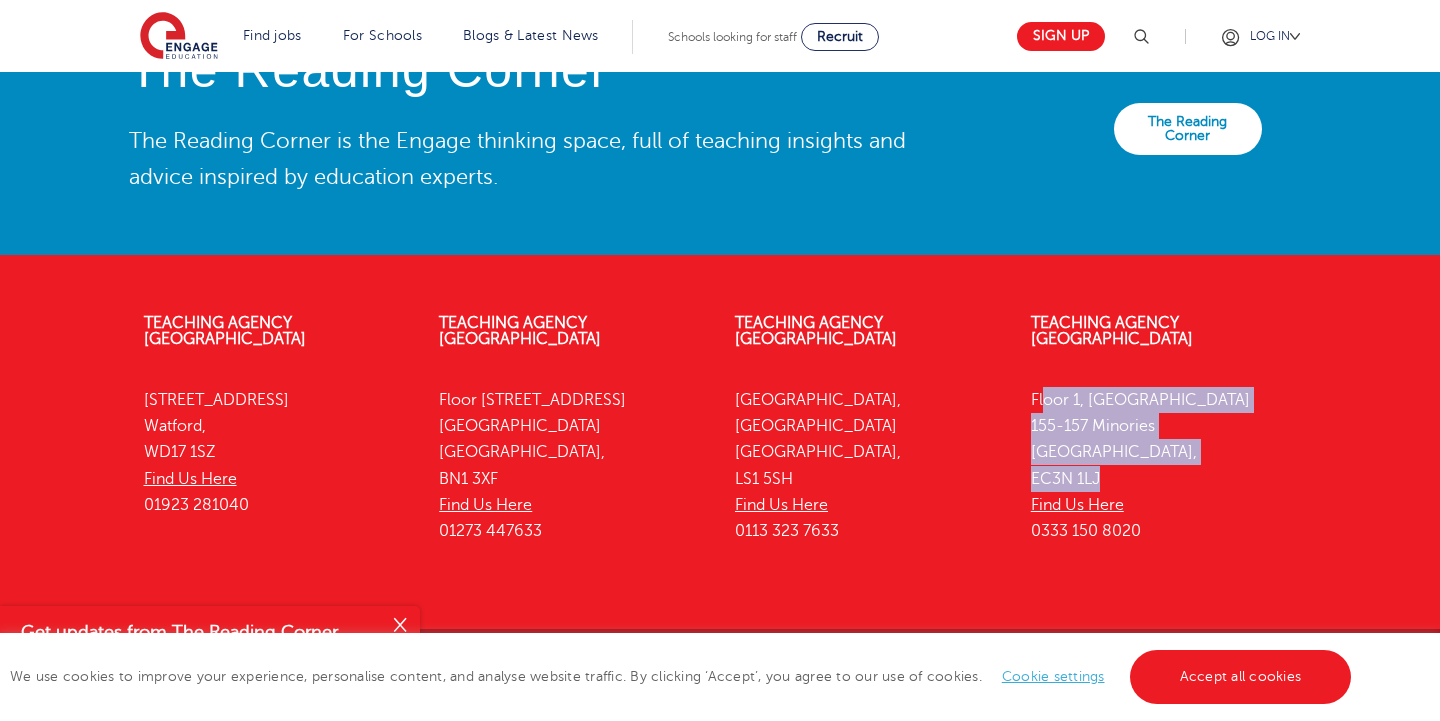 drag, startPoint x: 1116, startPoint y: 438, endPoint x: 1036, endPoint y: 363, distance: 109.65856 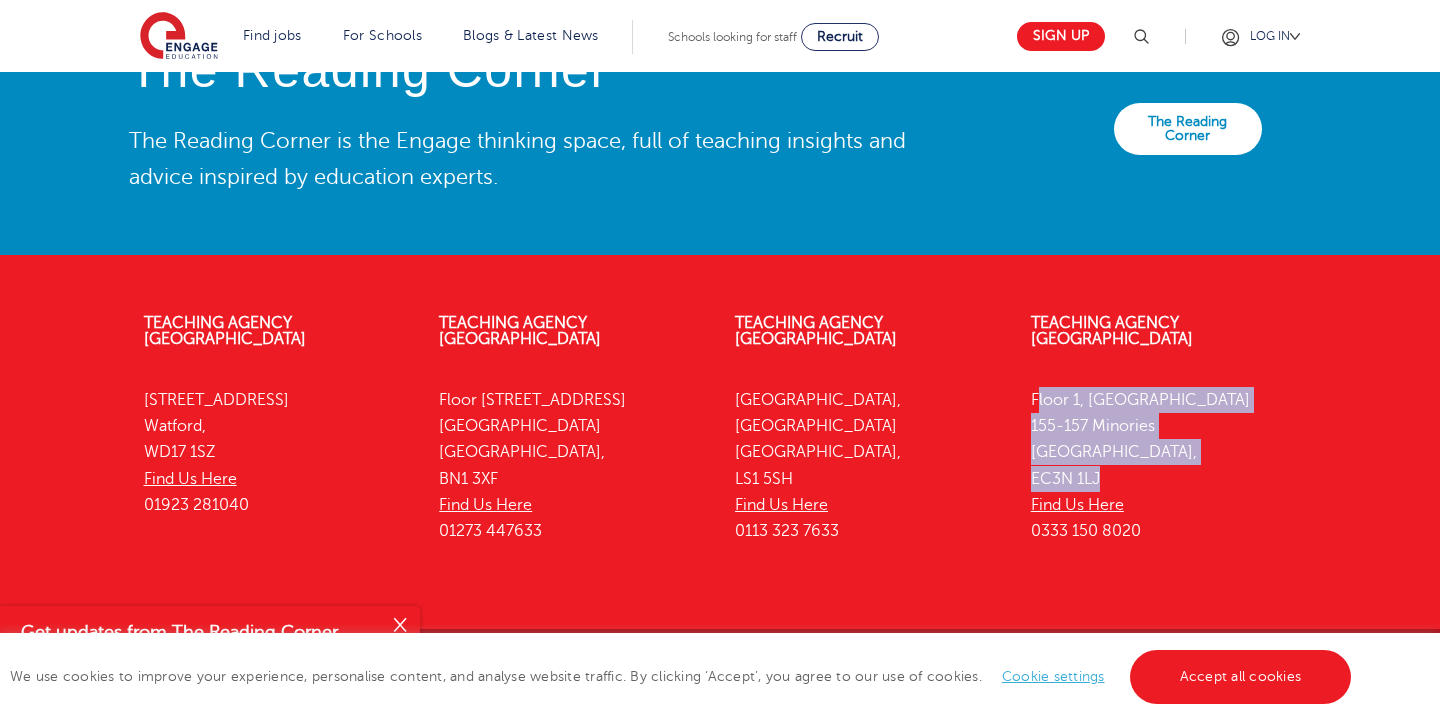 drag, startPoint x: 1103, startPoint y: 433, endPoint x: 1031, endPoint y: 357, distance: 104.69002 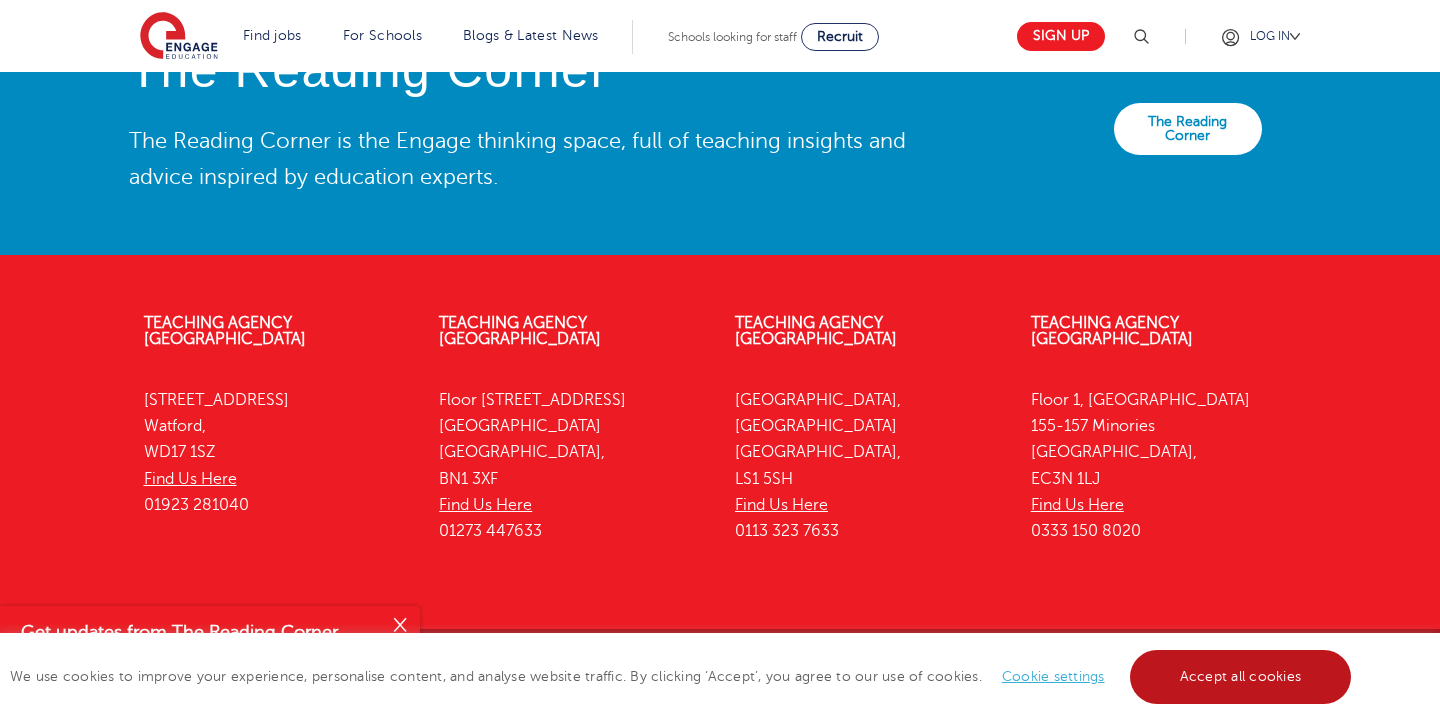 click on "Accept all cookies" at bounding box center (1241, 677) 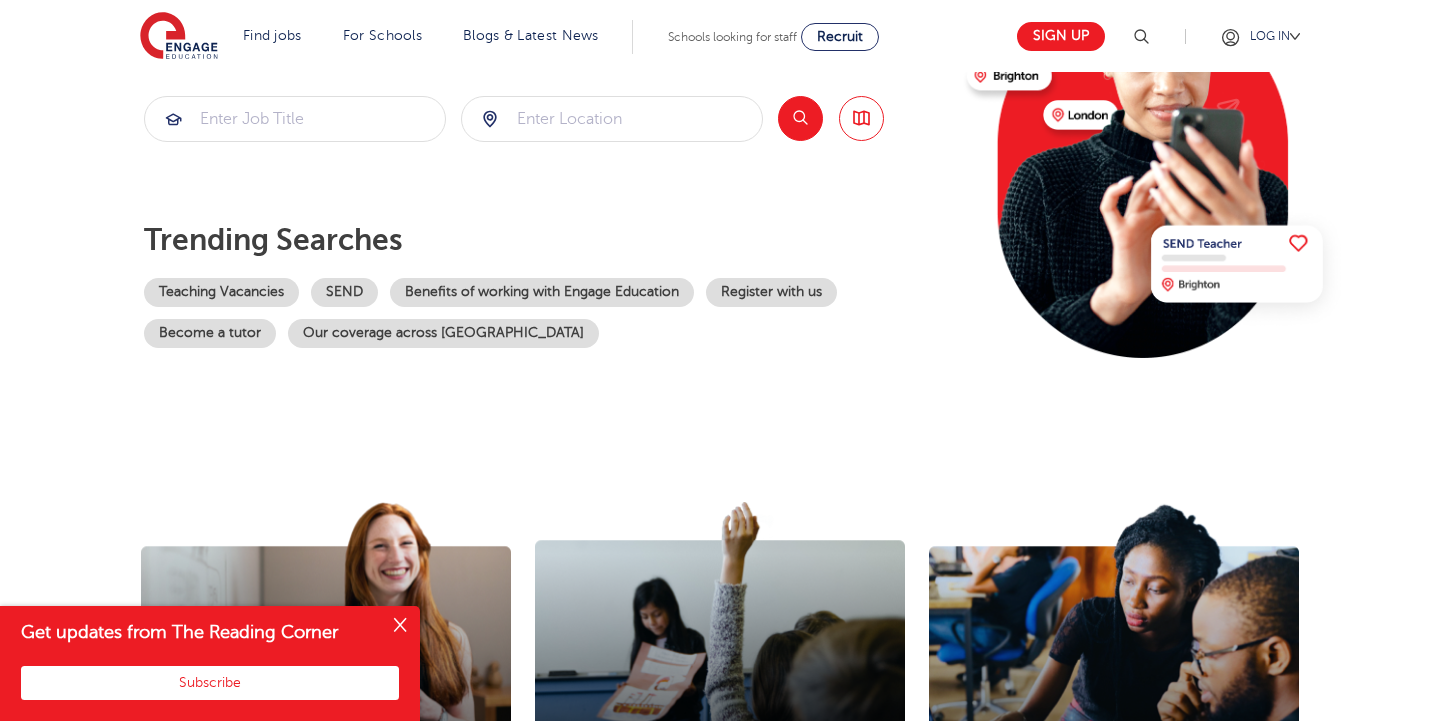 scroll, scrollTop: 0, scrollLeft: 0, axis: both 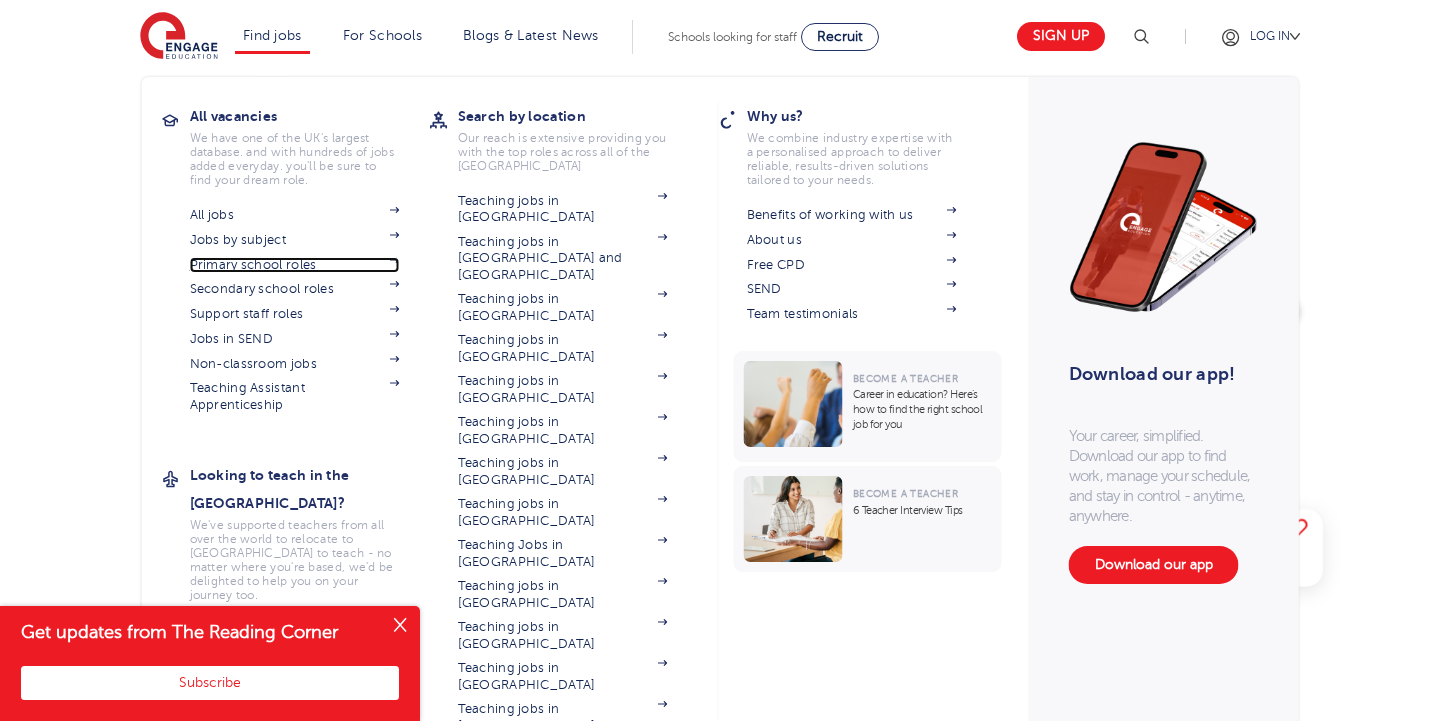click on "Primary school roles" at bounding box center (295, 265) 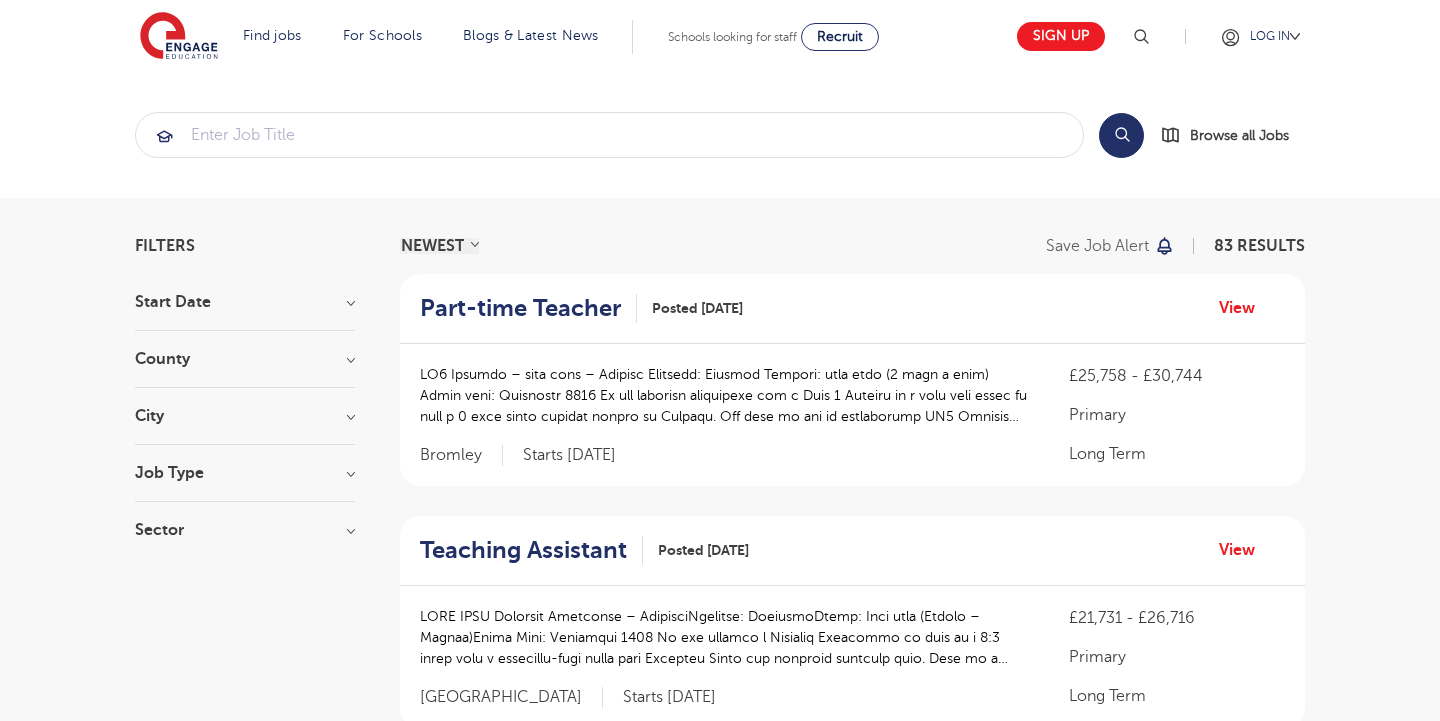 scroll, scrollTop: 0, scrollLeft: 0, axis: both 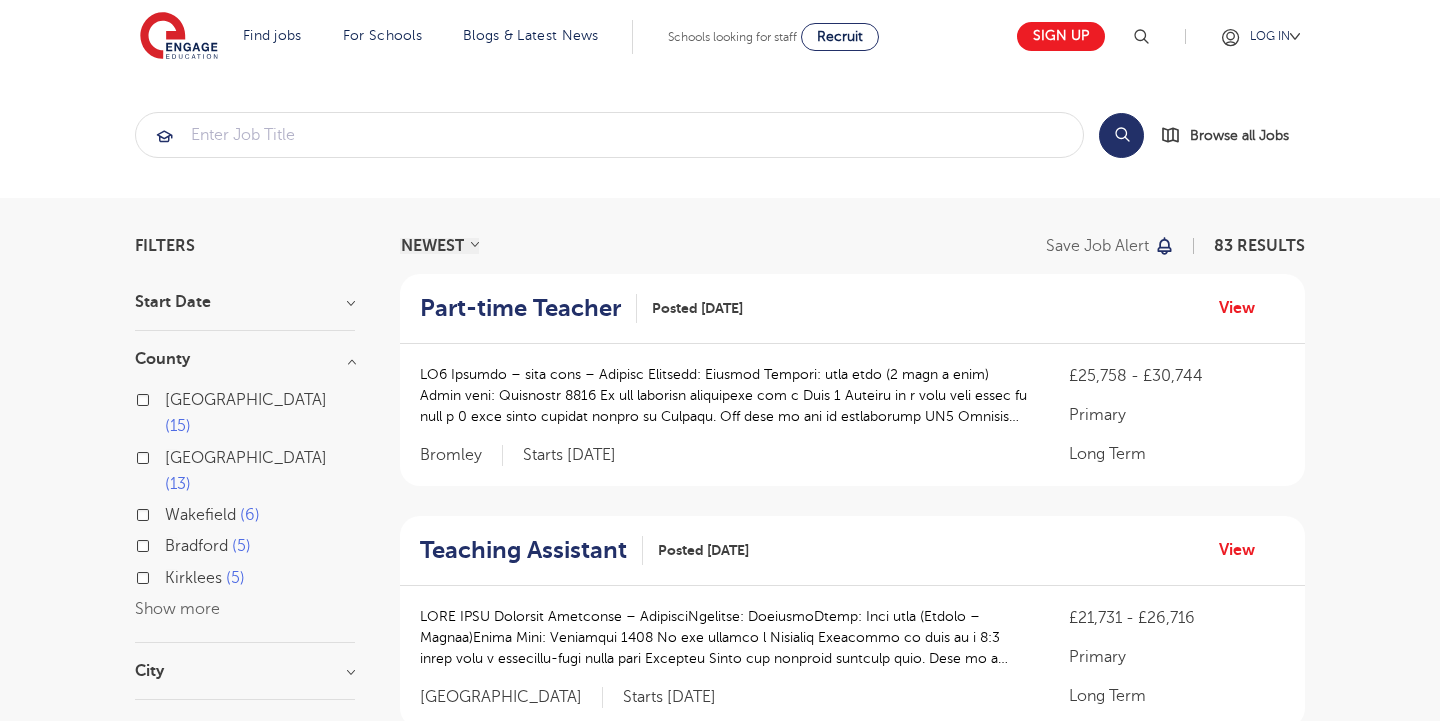 click on "Show more" at bounding box center (177, 609) 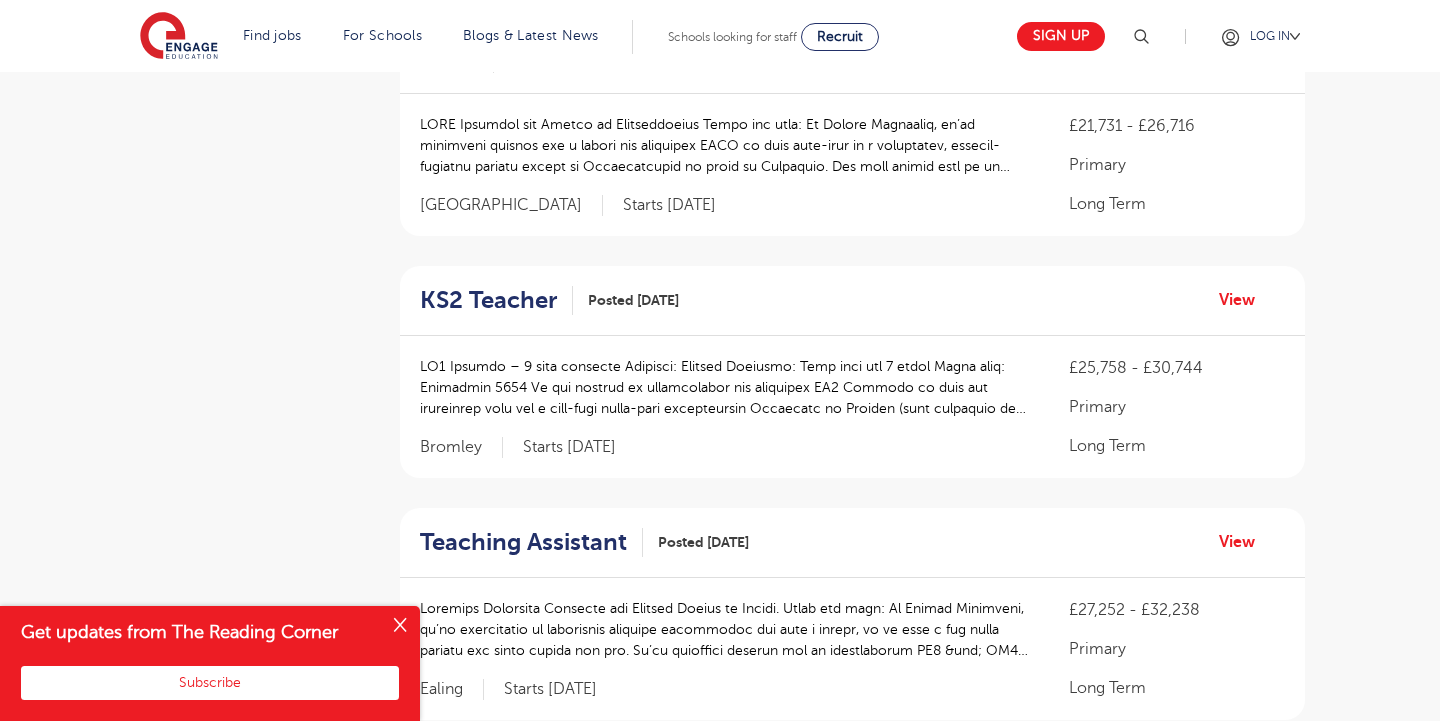 scroll, scrollTop: 2699, scrollLeft: 0, axis: vertical 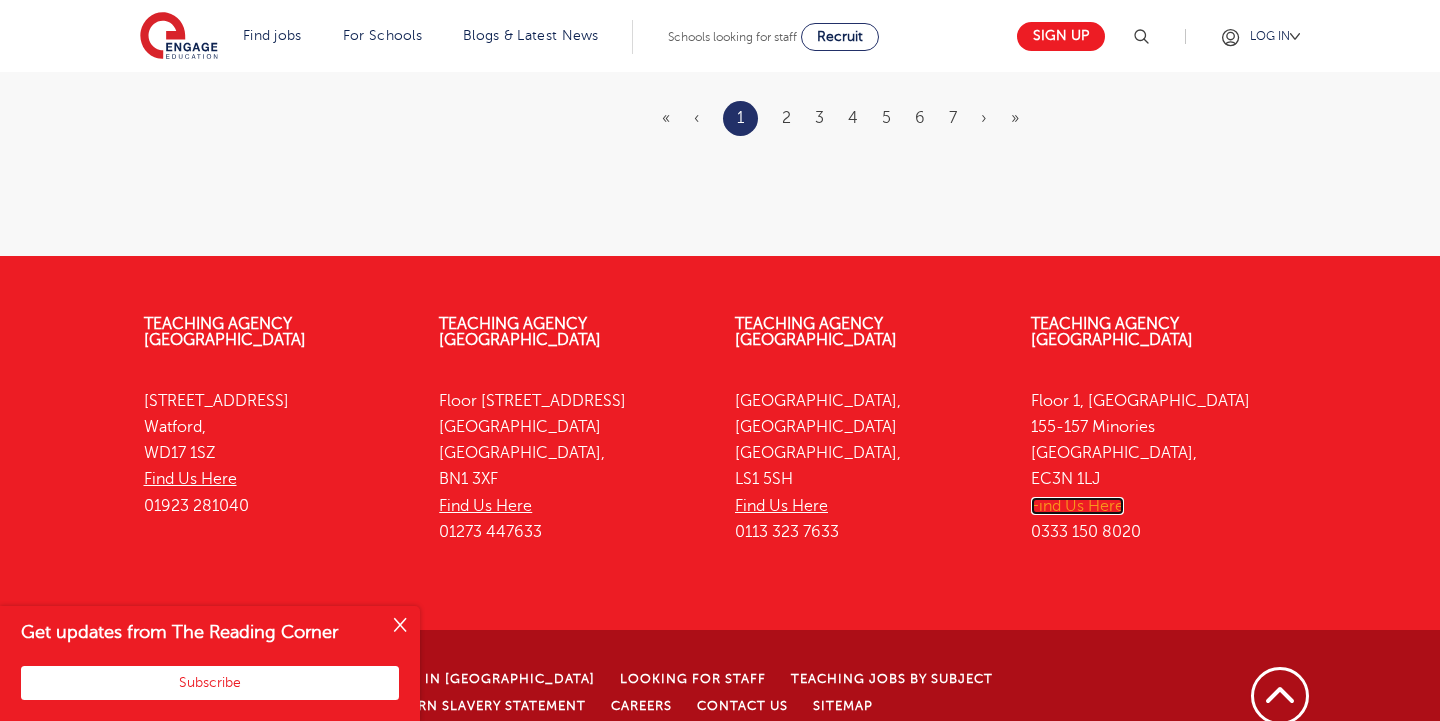 click on "Find Us Here" at bounding box center [1077, 506] 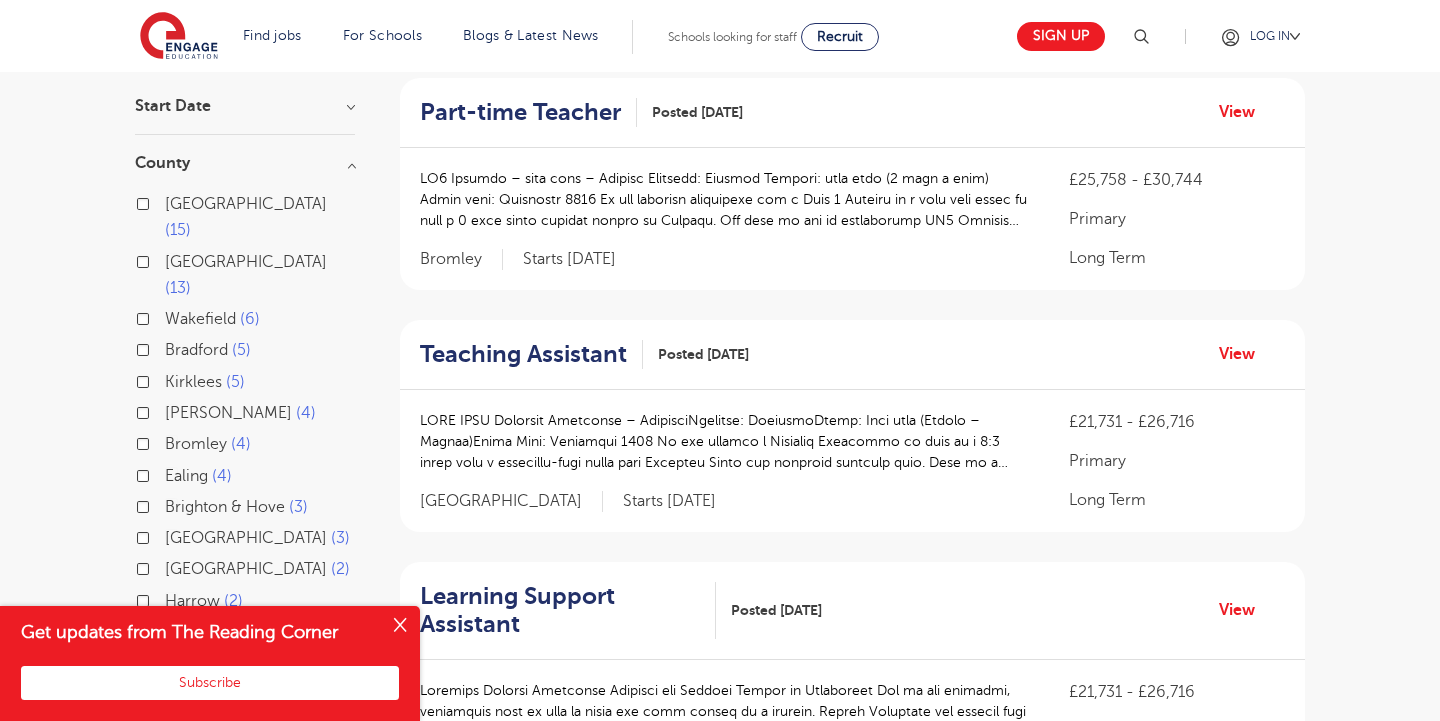 scroll, scrollTop: 0, scrollLeft: 0, axis: both 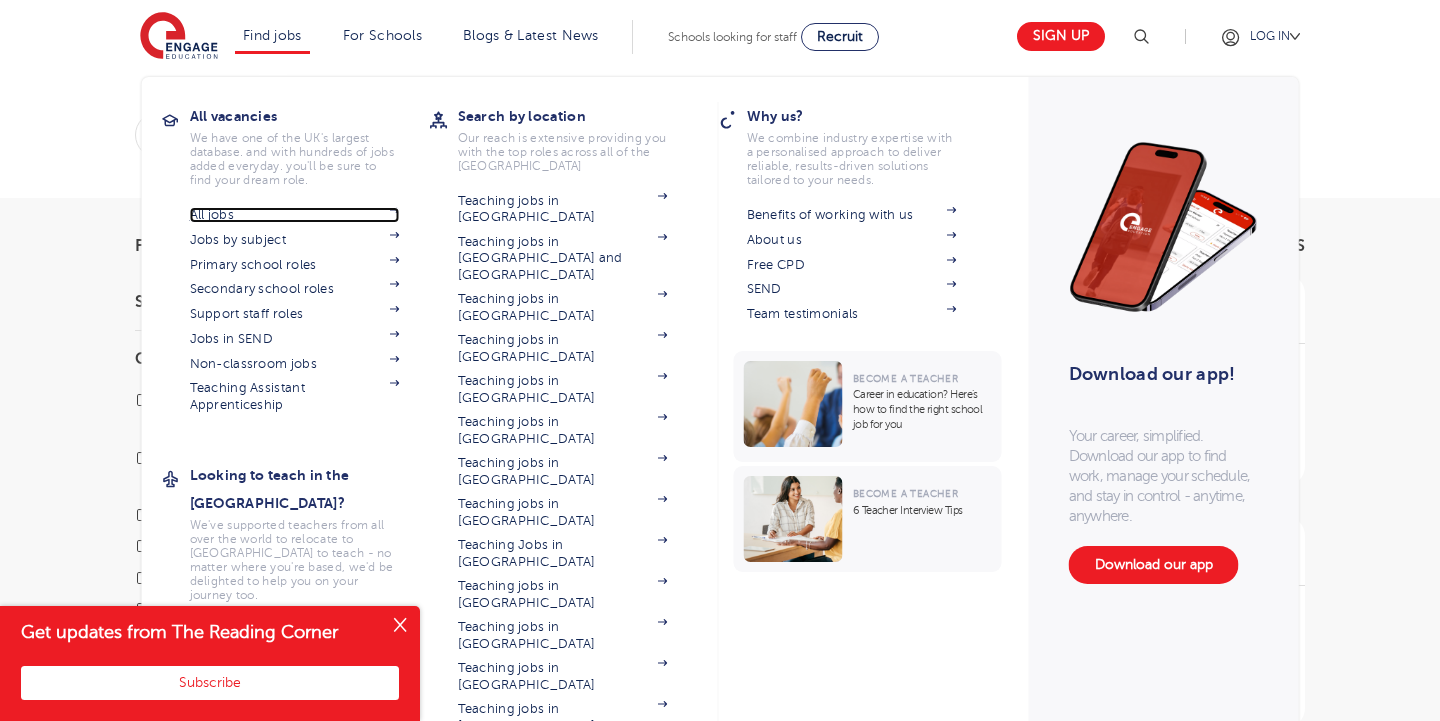 click on "All jobs" at bounding box center (295, 215) 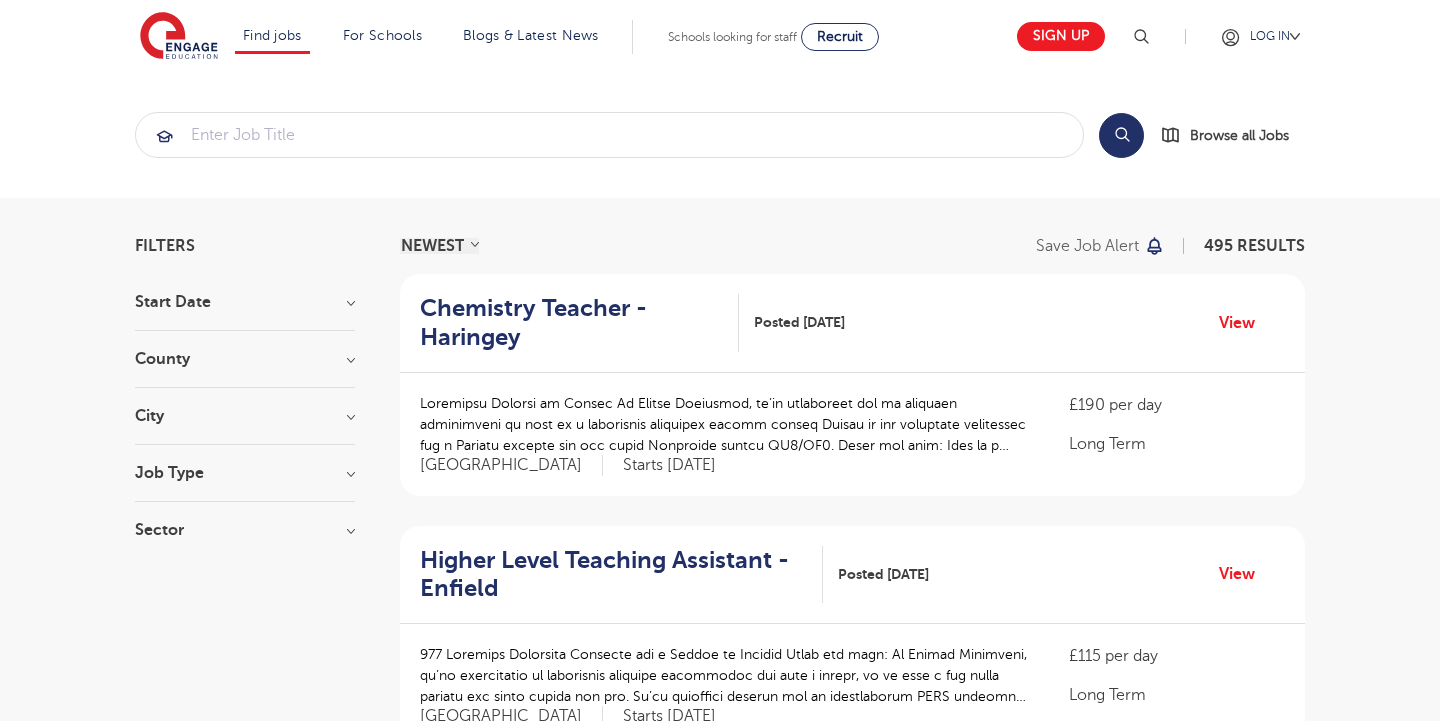 scroll, scrollTop: 0, scrollLeft: 0, axis: both 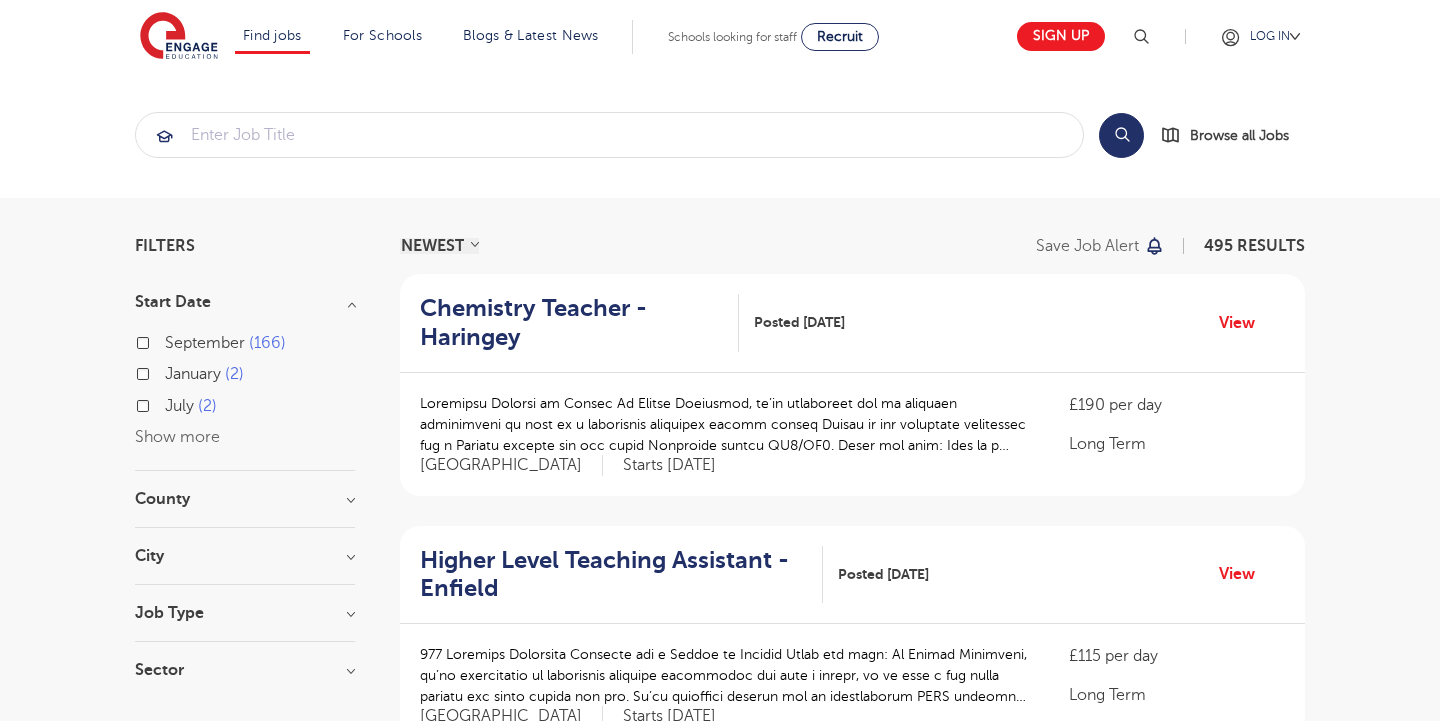 click on "Start Date" at bounding box center [245, 302] 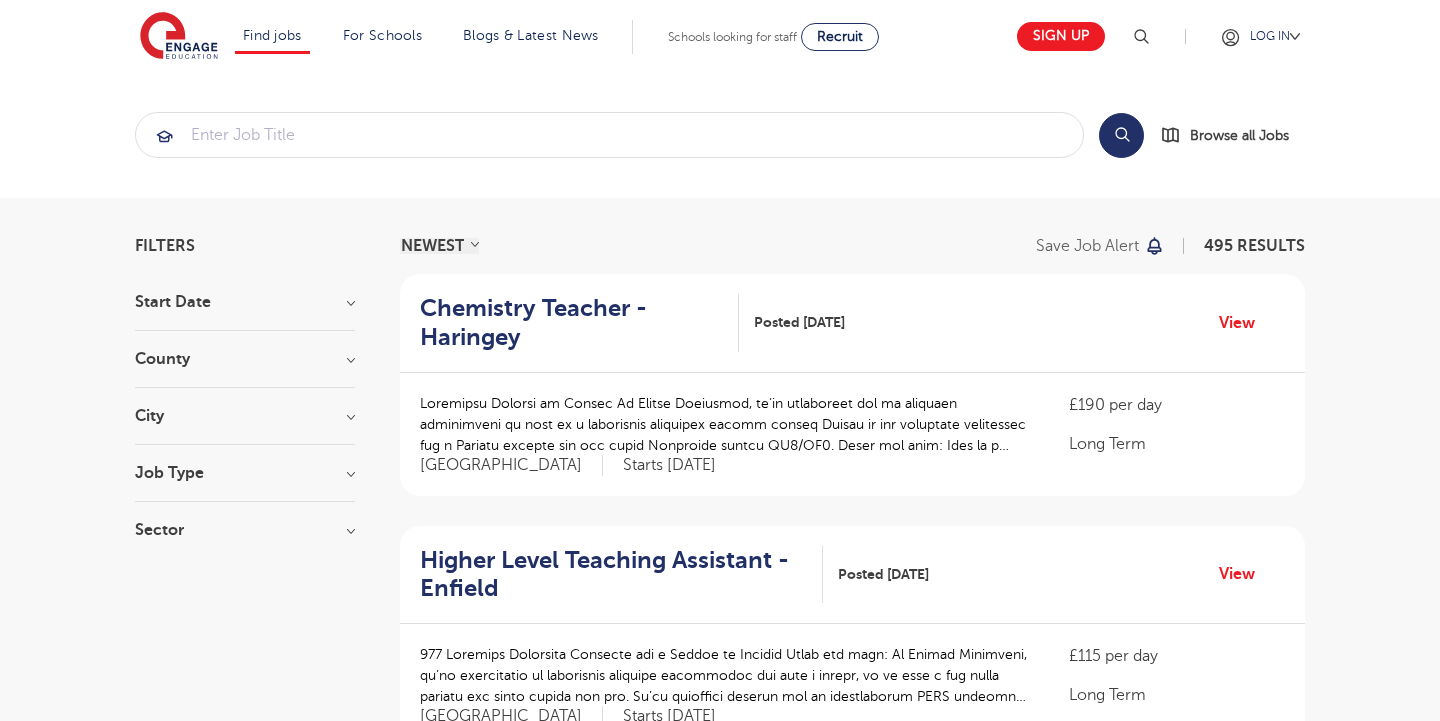 click on "County     London   261       Hertfordshire   70       Leeds   32       West Sussex   24       East Sussex   14   Show more" at bounding box center [245, 369] 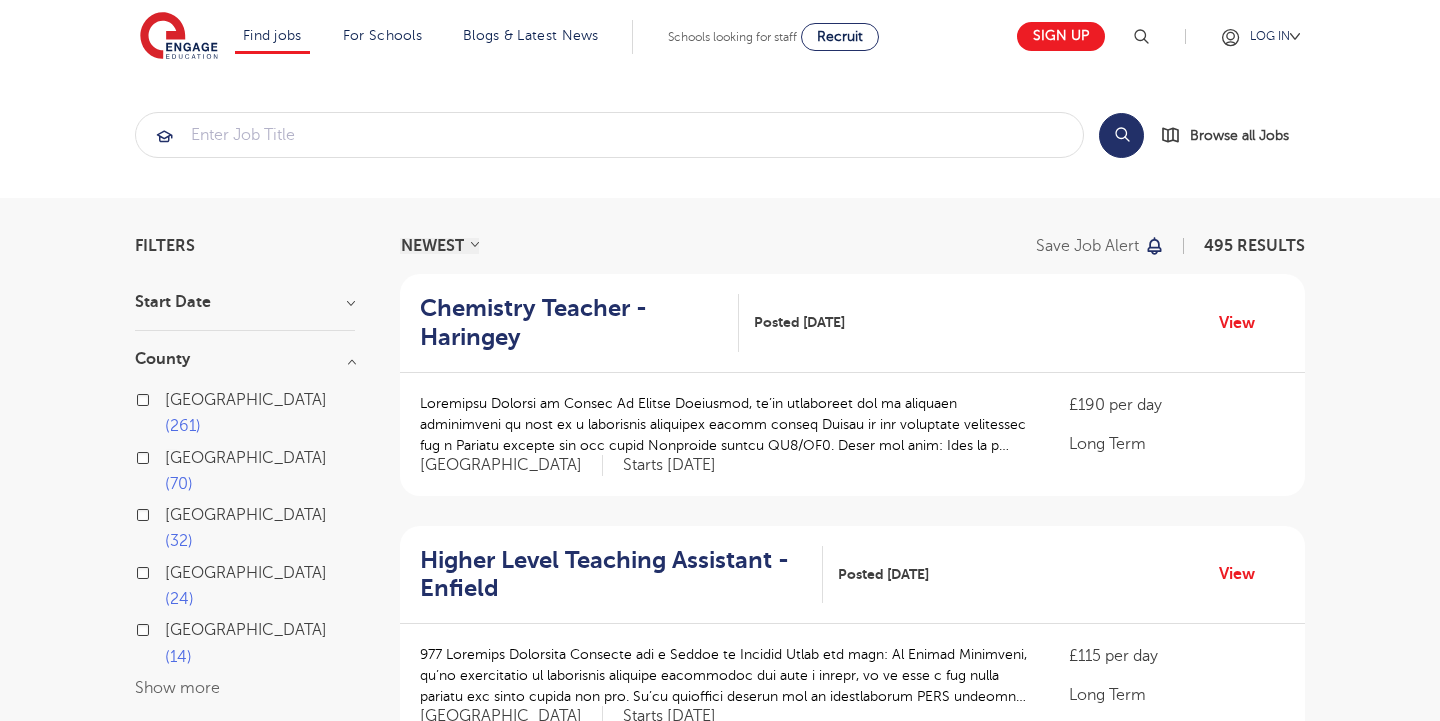 scroll, scrollTop: 169, scrollLeft: 0, axis: vertical 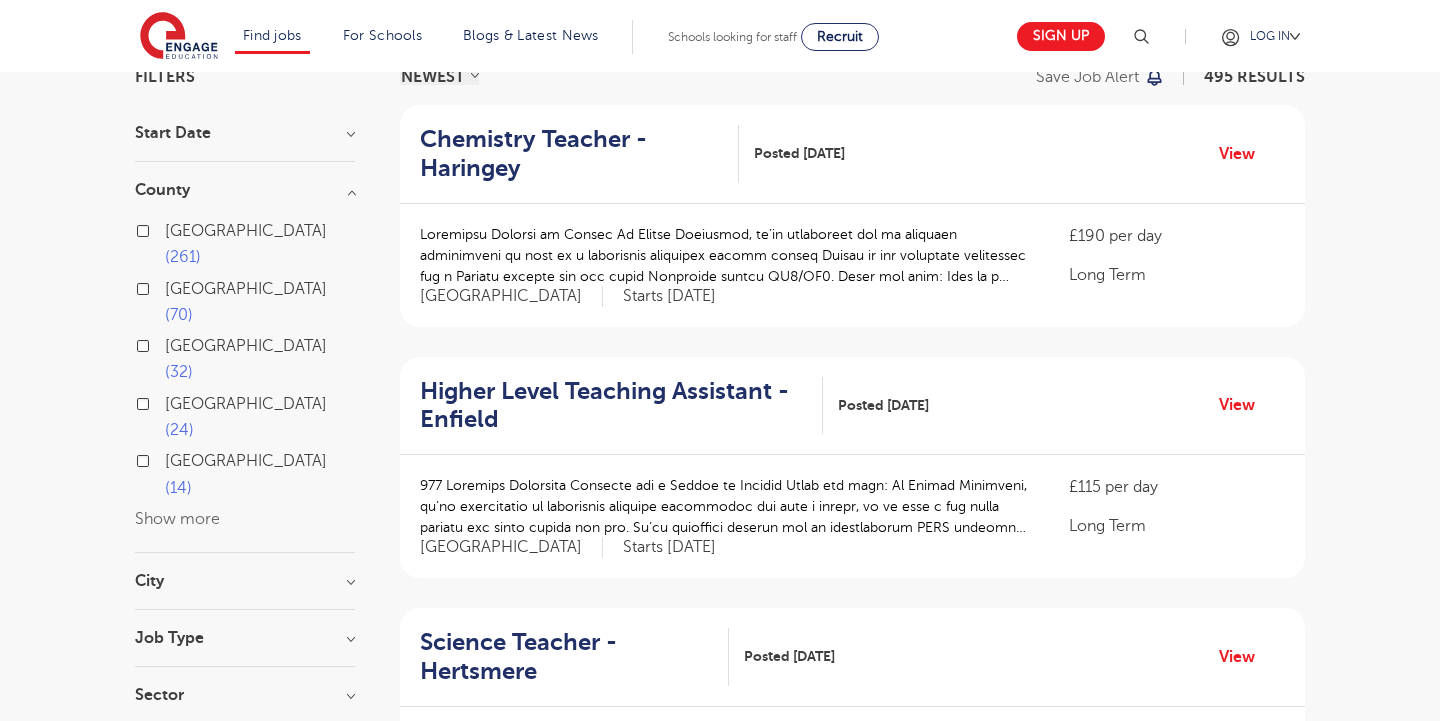click on "London   261" at bounding box center (260, 244) 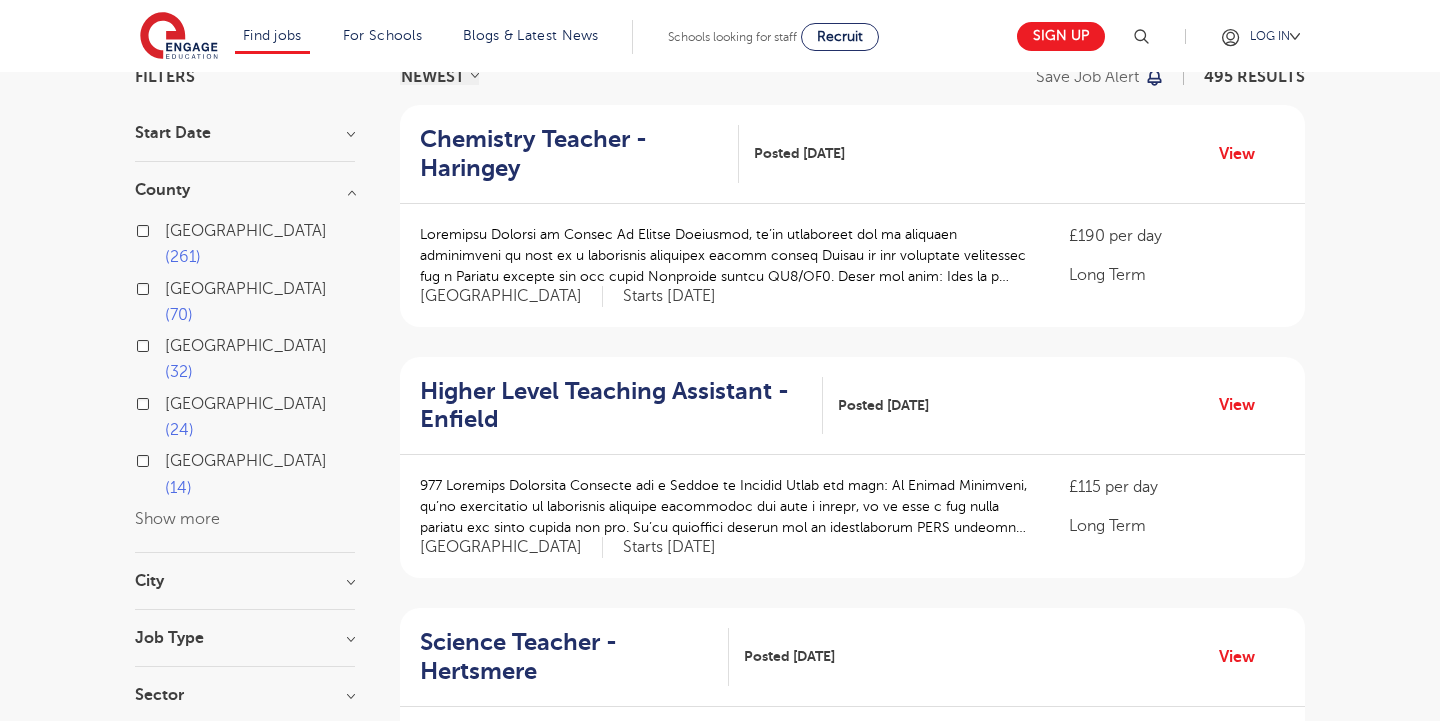 click on "London   261" at bounding box center (171, 228) 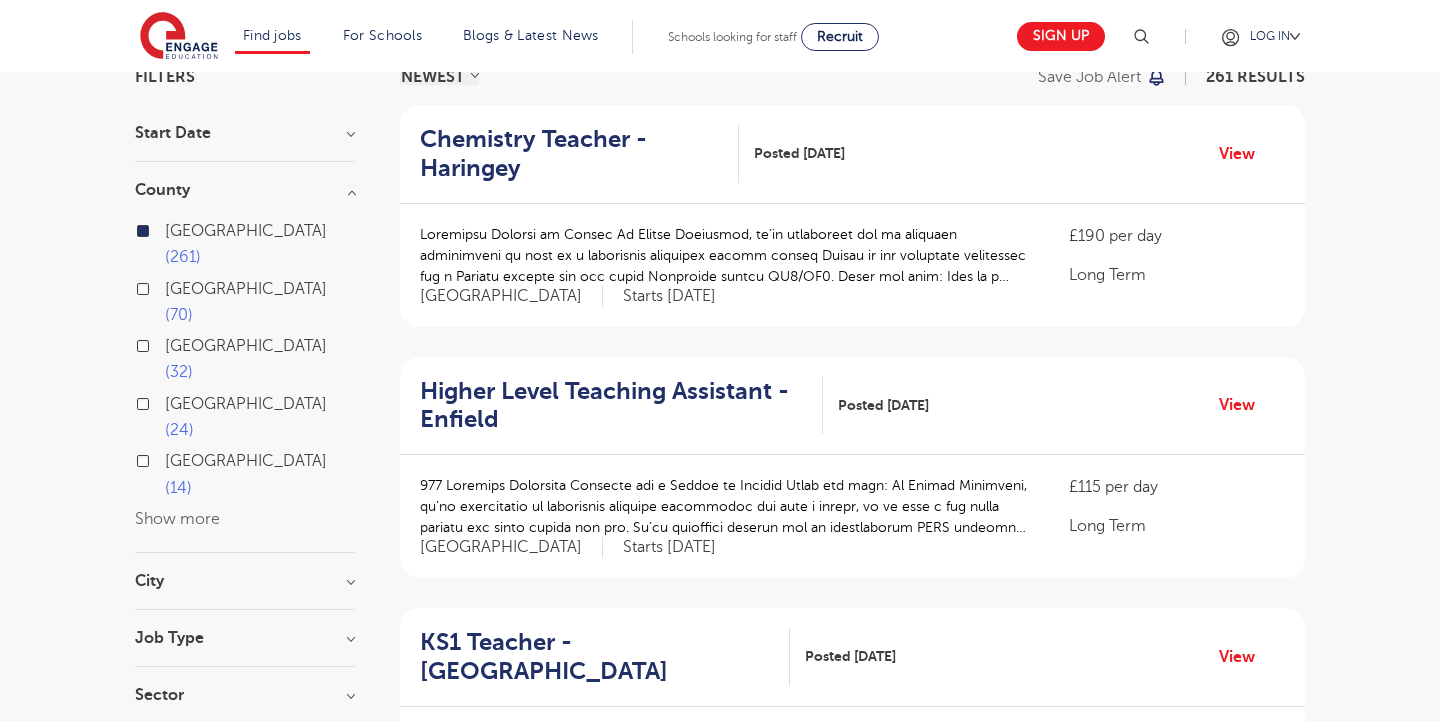 click on "Show more" at bounding box center [177, 519] 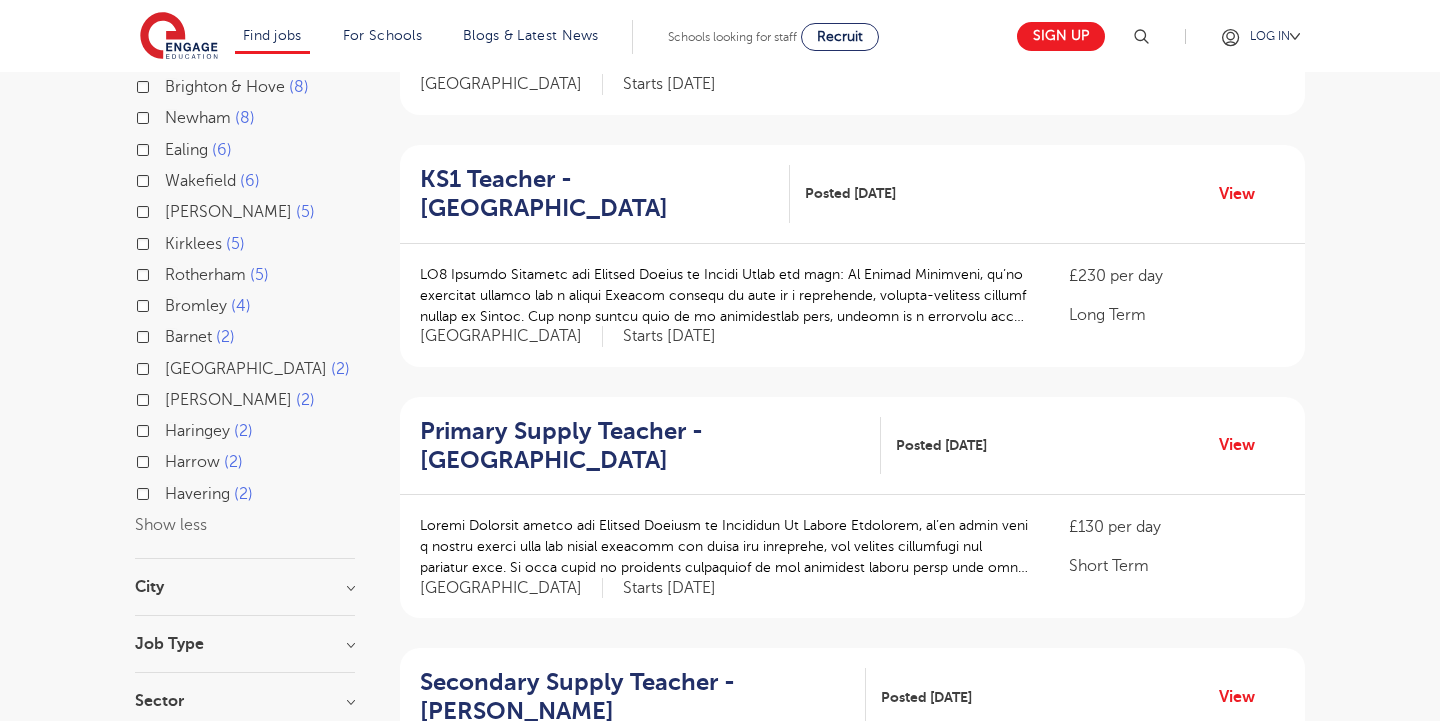 scroll, scrollTop: 631, scrollLeft: 0, axis: vertical 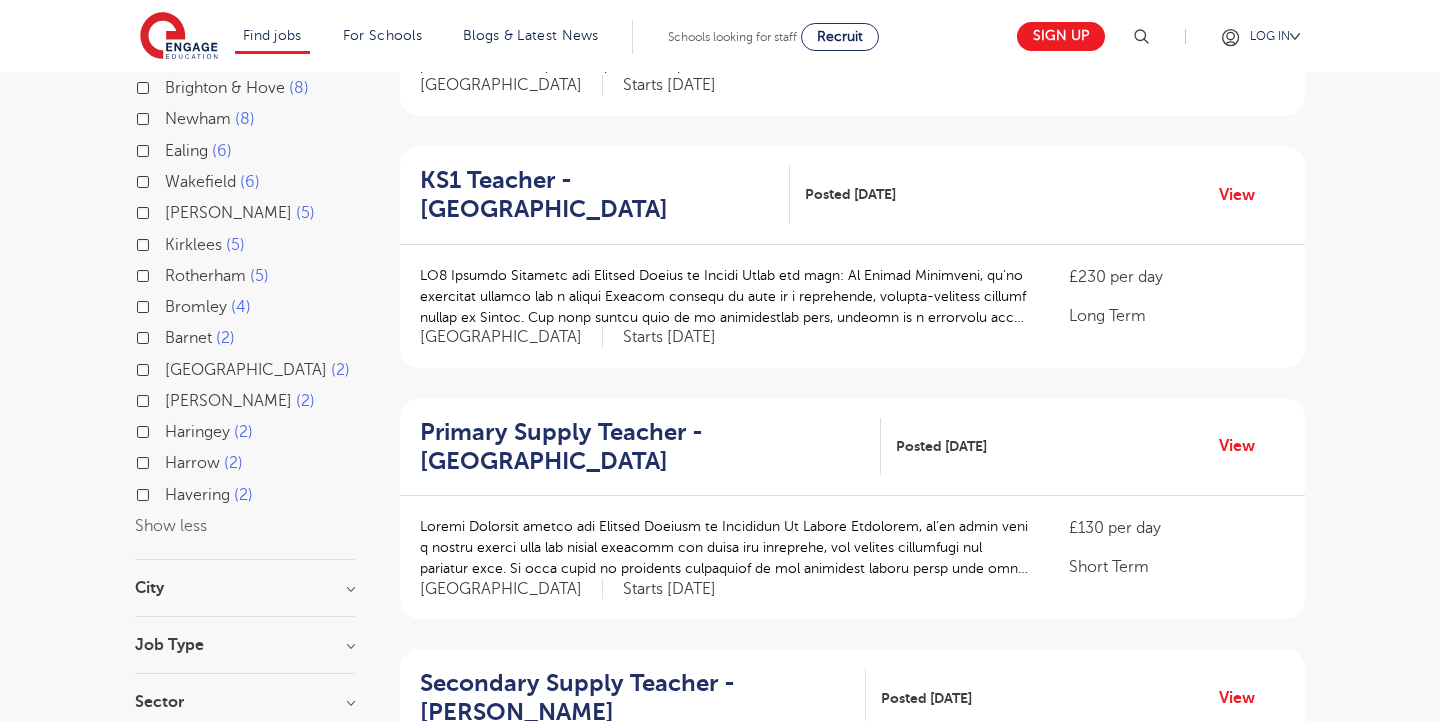 click on "Havering   2" at bounding box center [209, 495] 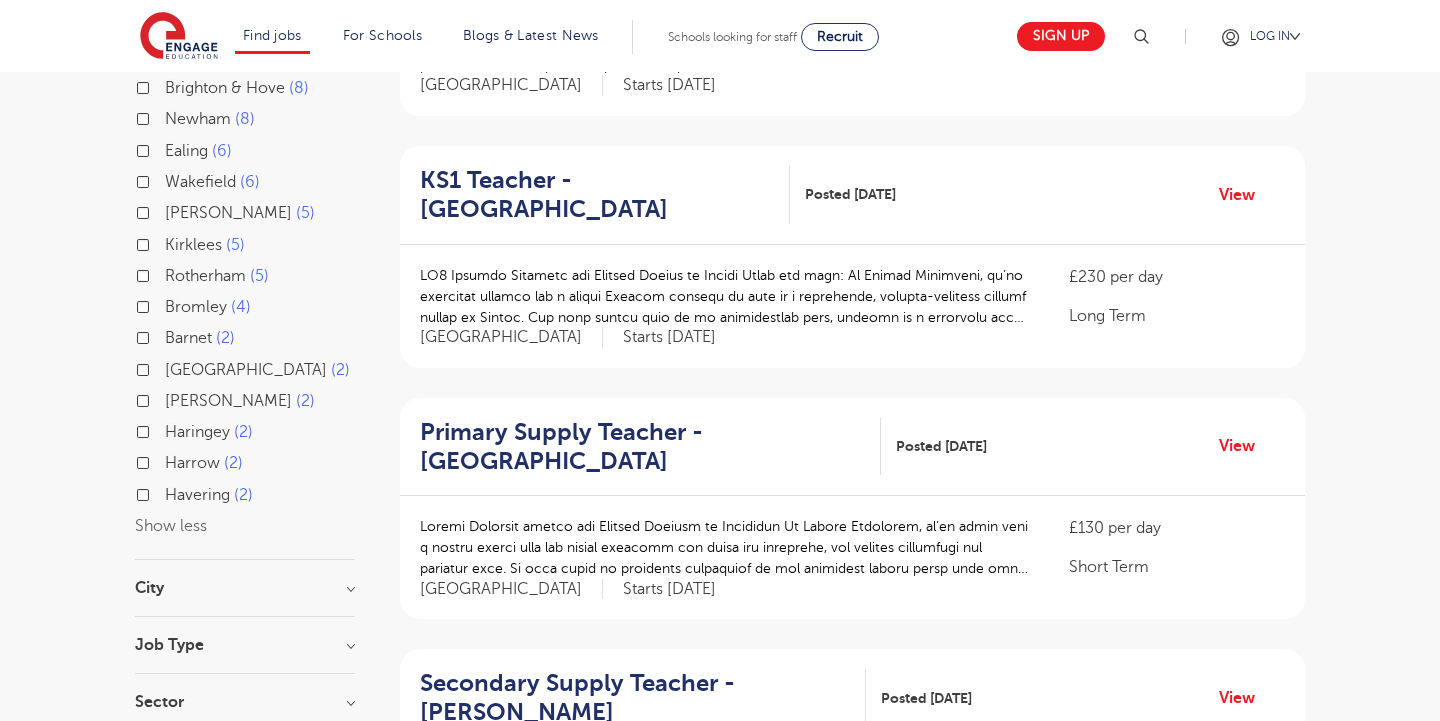 checkbox on "true" 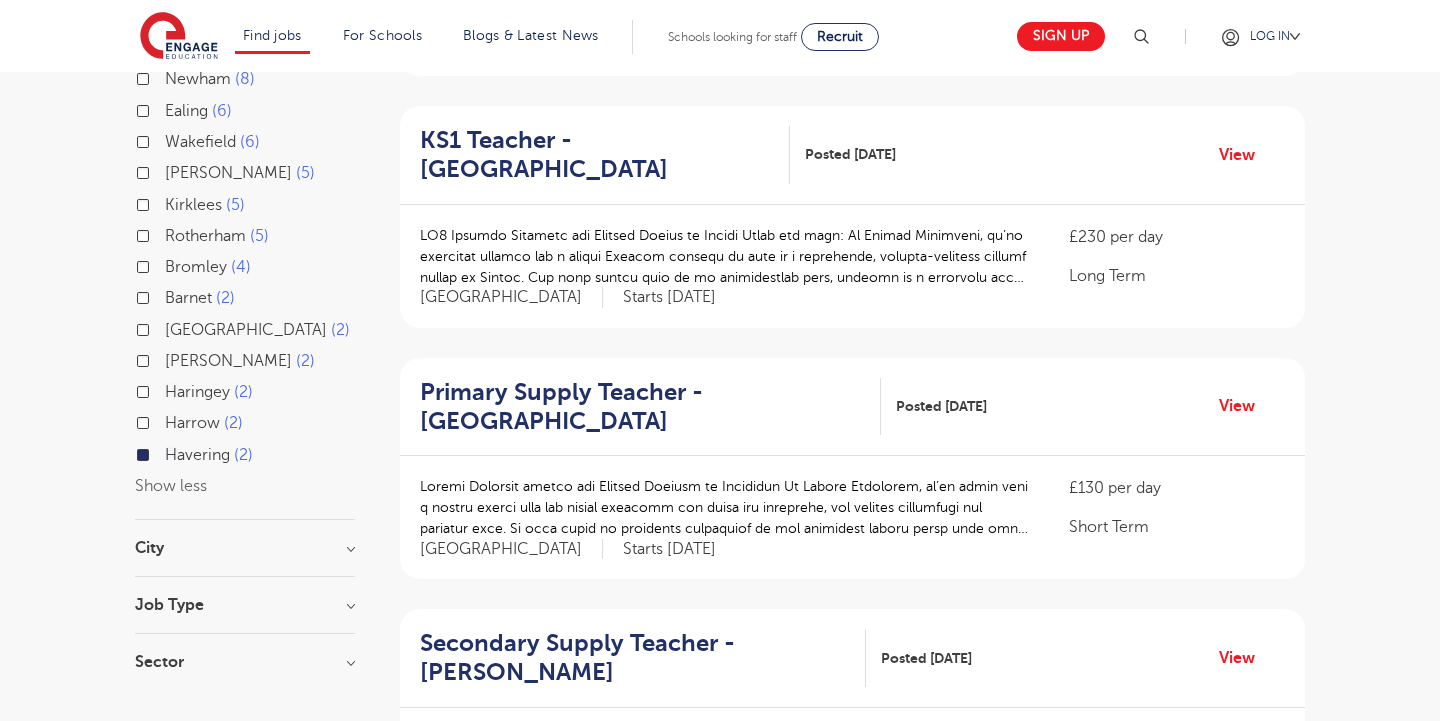 scroll, scrollTop: 699, scrollLeft: 0, axis: vertical 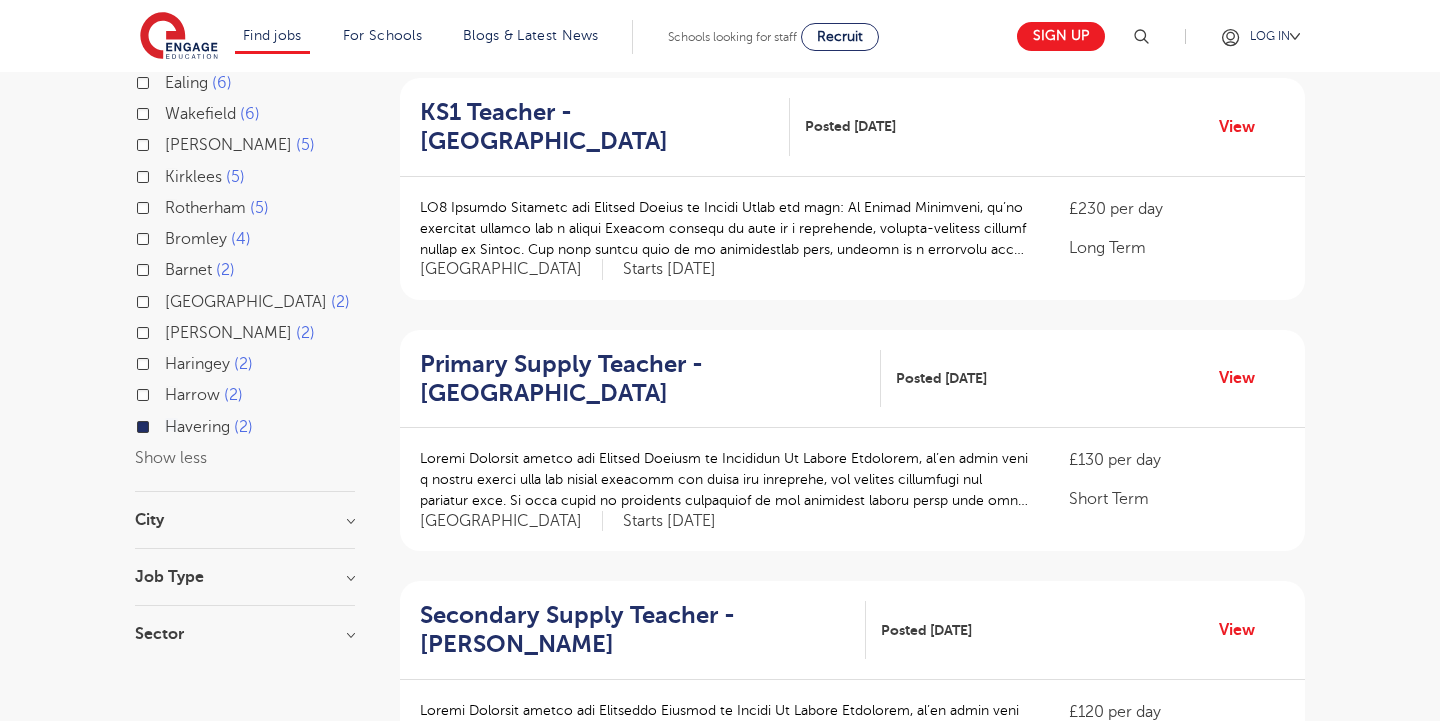 click on "City" at bounding box center (245, 520) 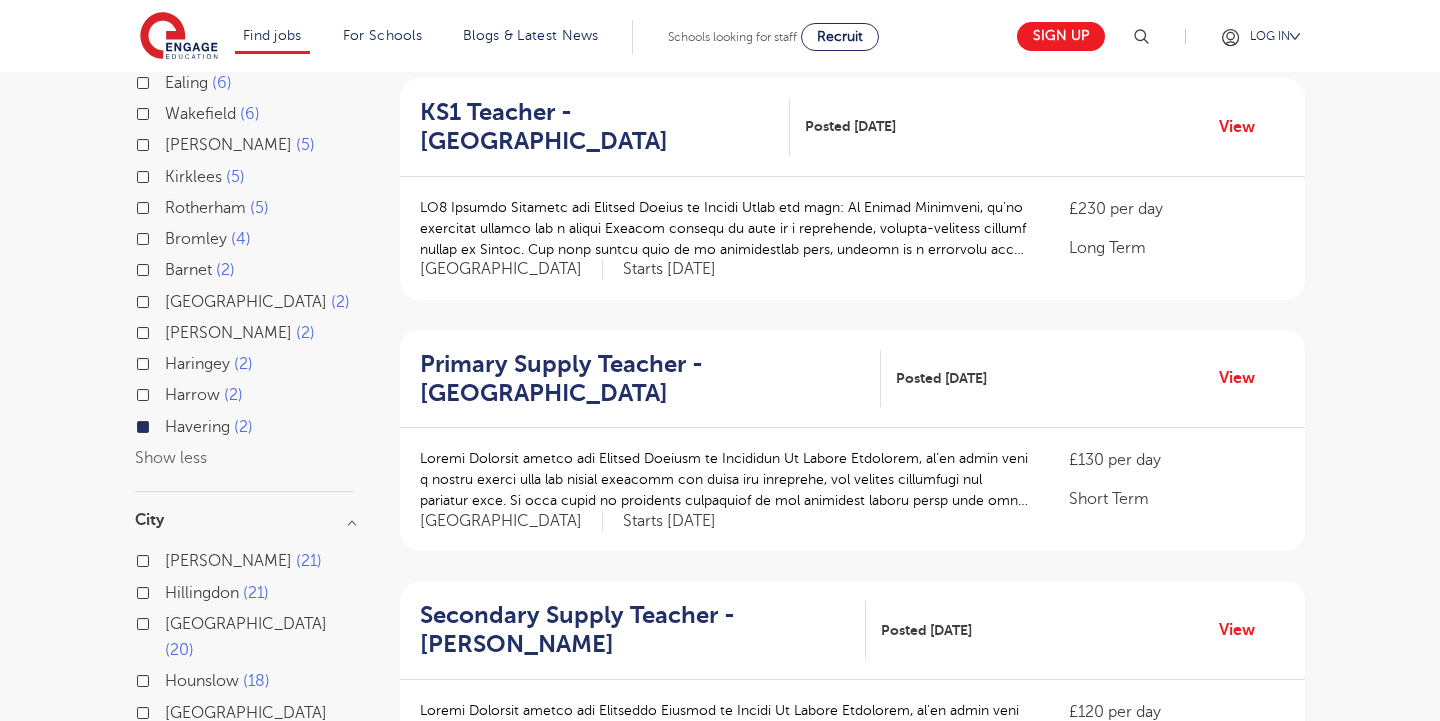 click on "Show more" at bounding box center (177, 770) 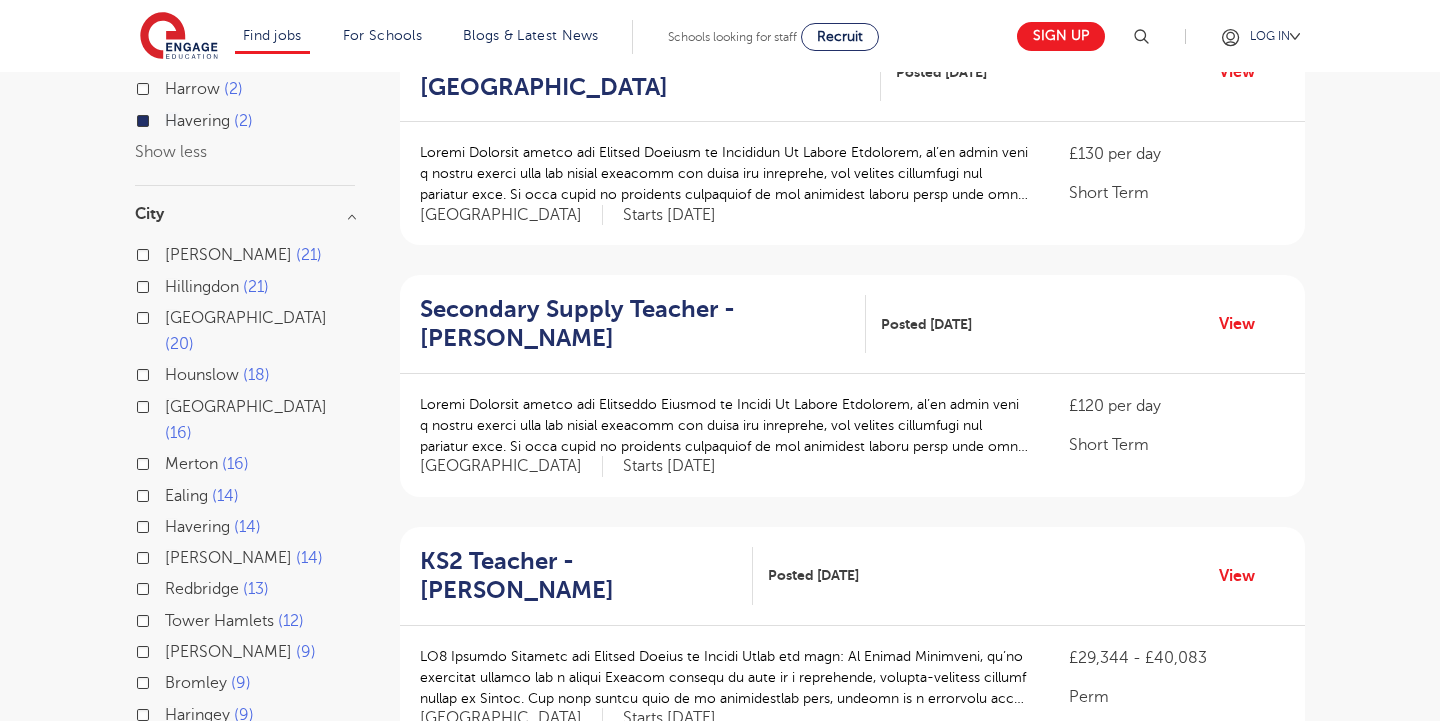 scroll, scrollTop: 1006, scrollLeft: 0, axis: vertical 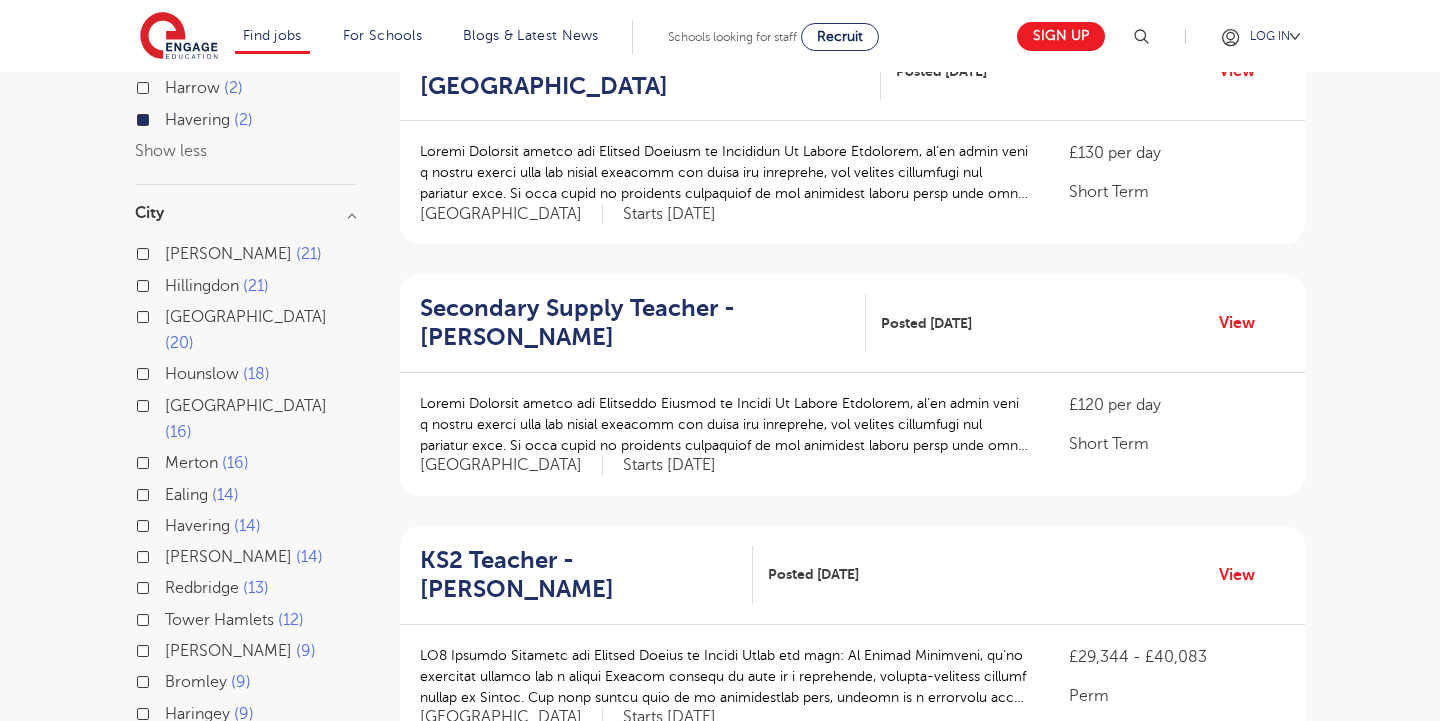 click on "Redbridge   13" at bounding box center (217, 588) 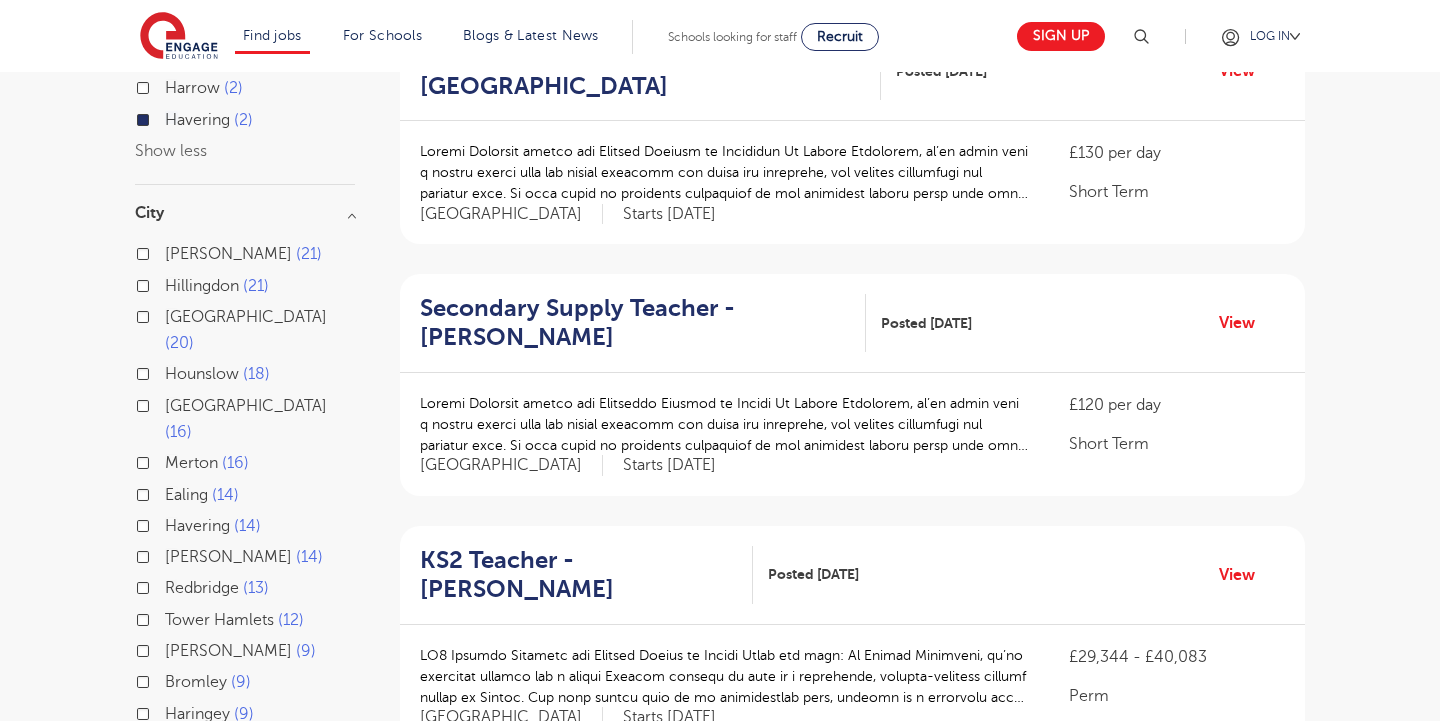 click on "Redbridge   13" at bounding box center [171, 585] 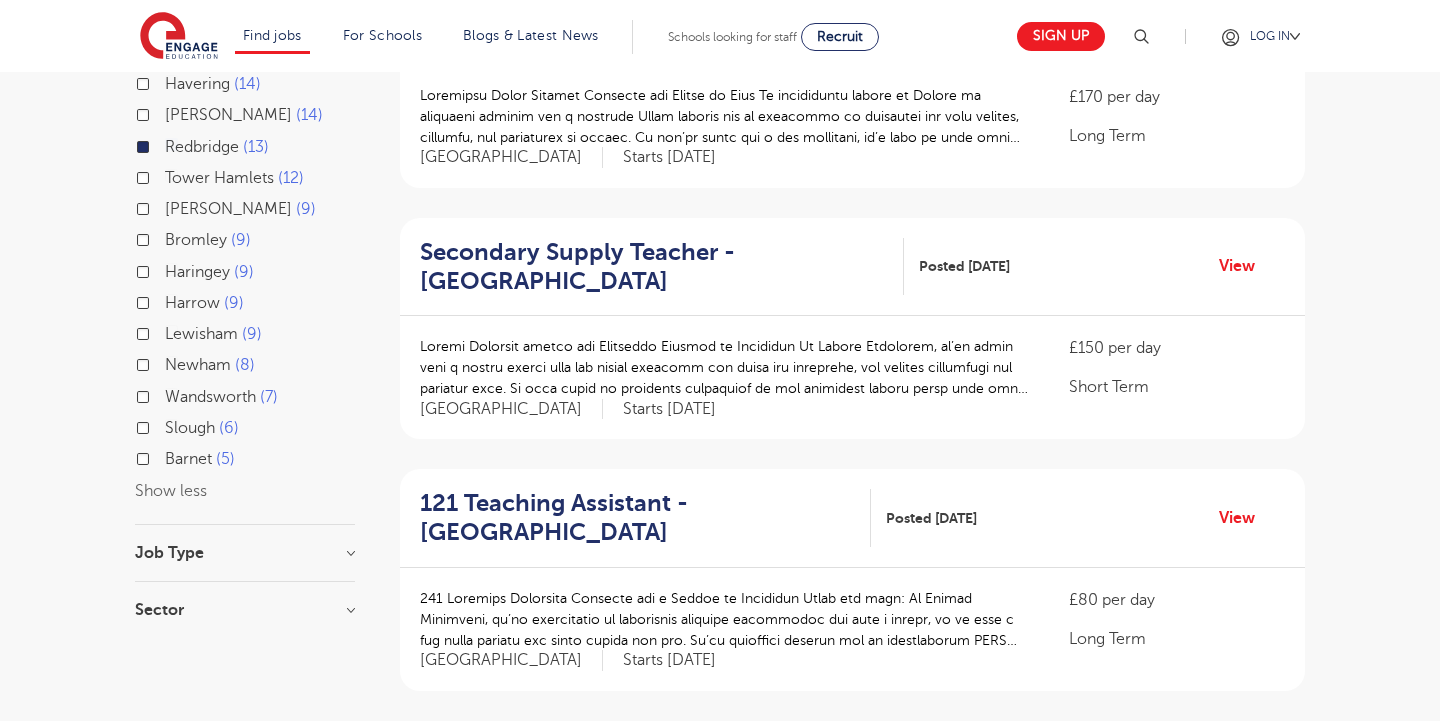 scroll, scrollTop: 823, scrollLeft: 0, axis: vertical 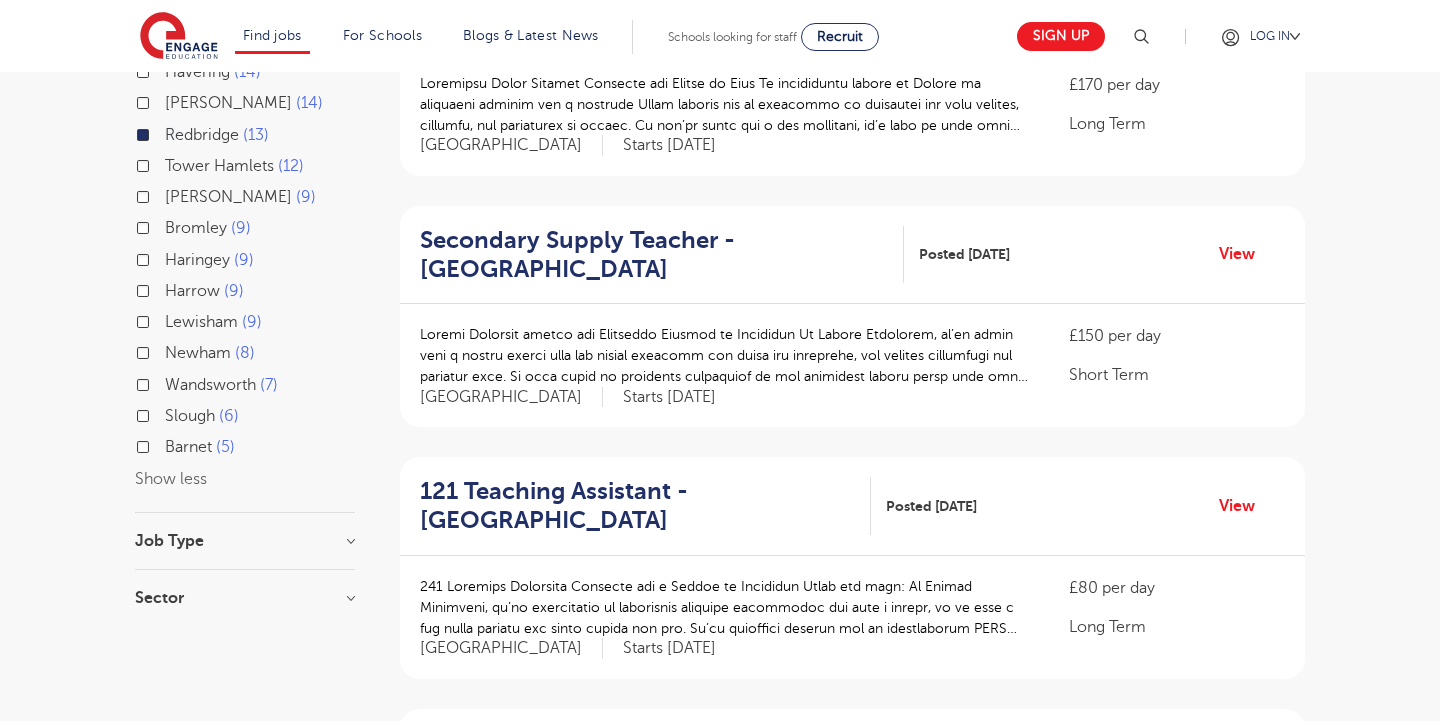 click on "Job Type" at bounding box center (245, 541) 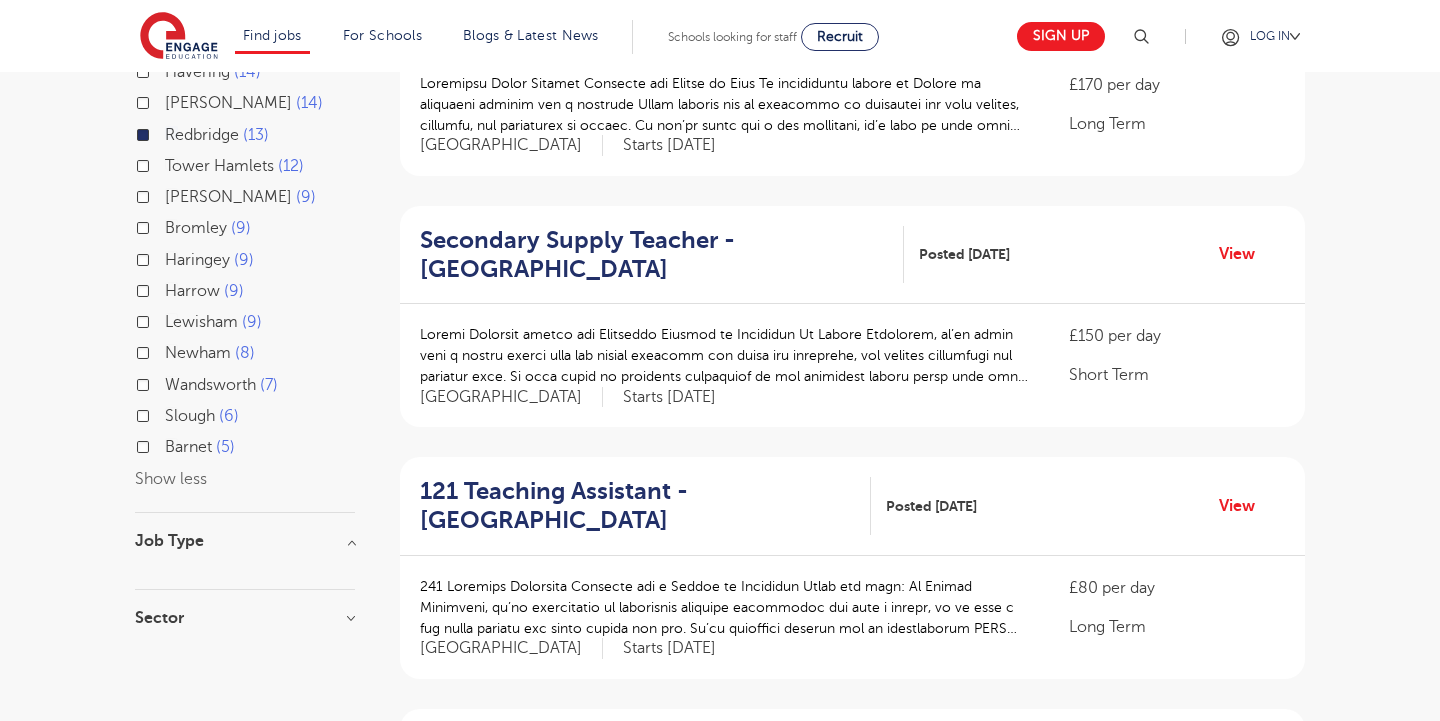 click on "Sector" at bounding box center (245, 618) 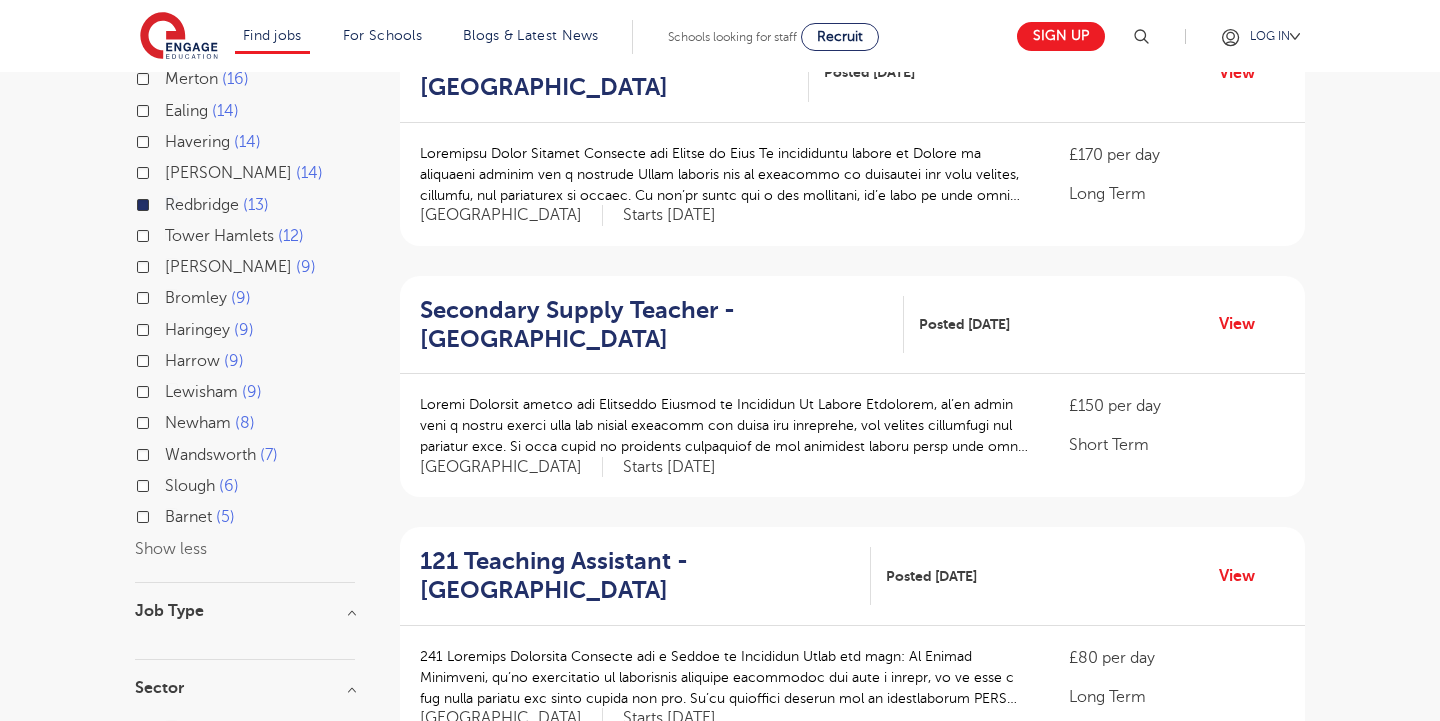 scroll, scrollTop: 902, scrollLeft: 0, axis: vertical 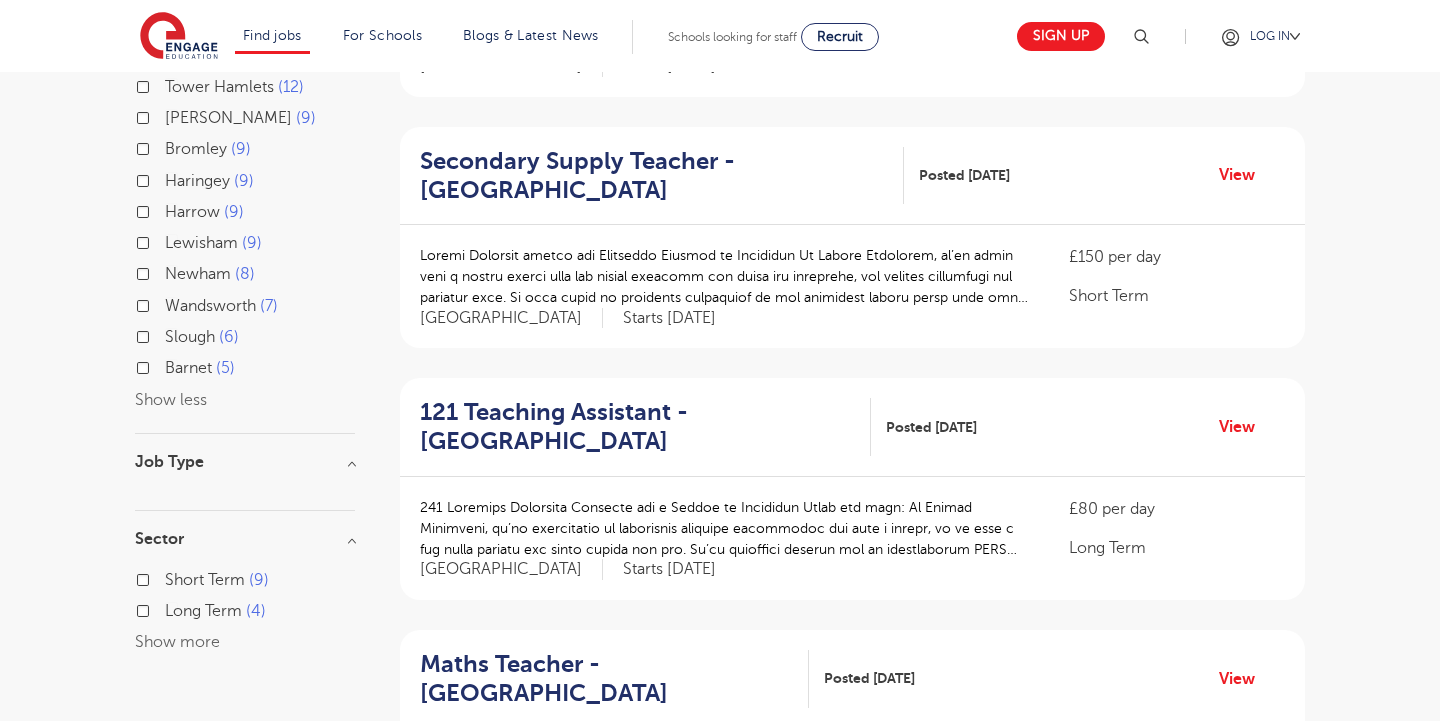 click on "Long Term   4" at bounding box center [215, 611] 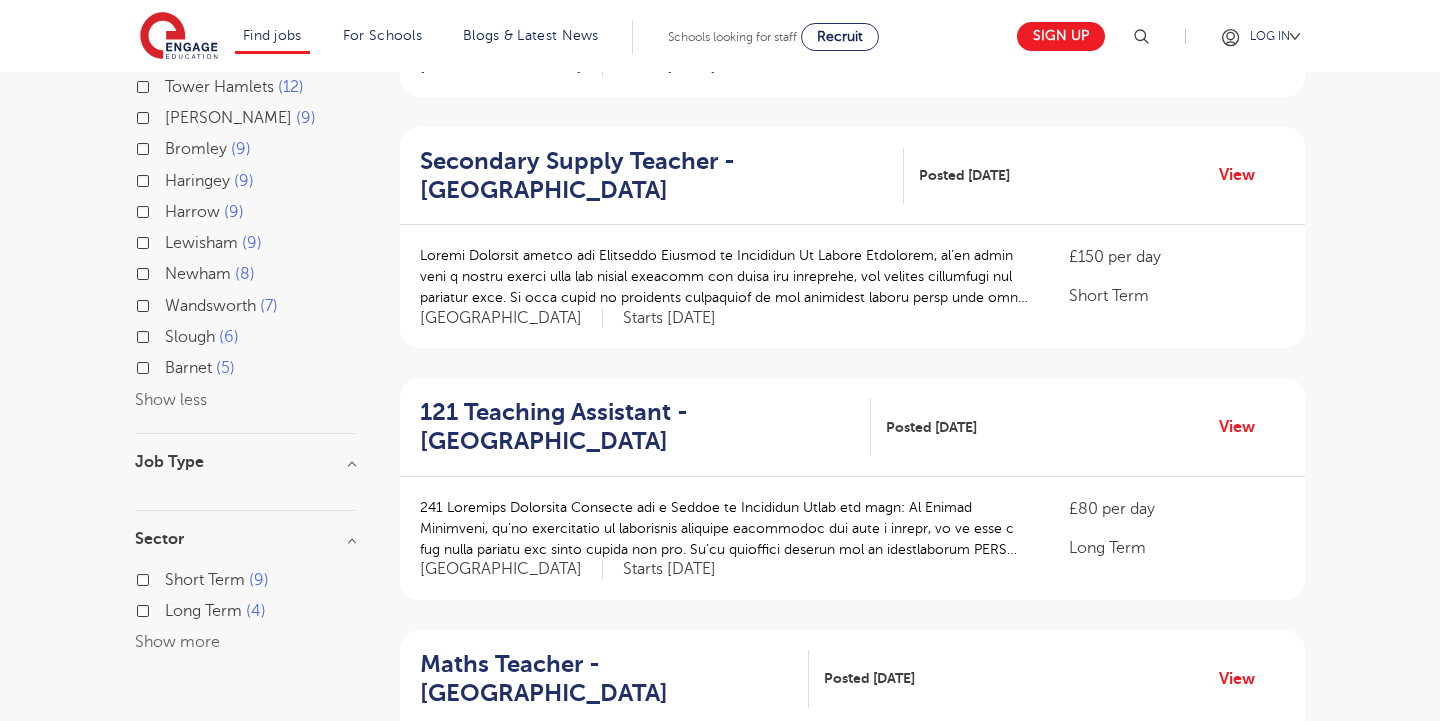 click on "Long Term   4" at bounding box center [171, 608] 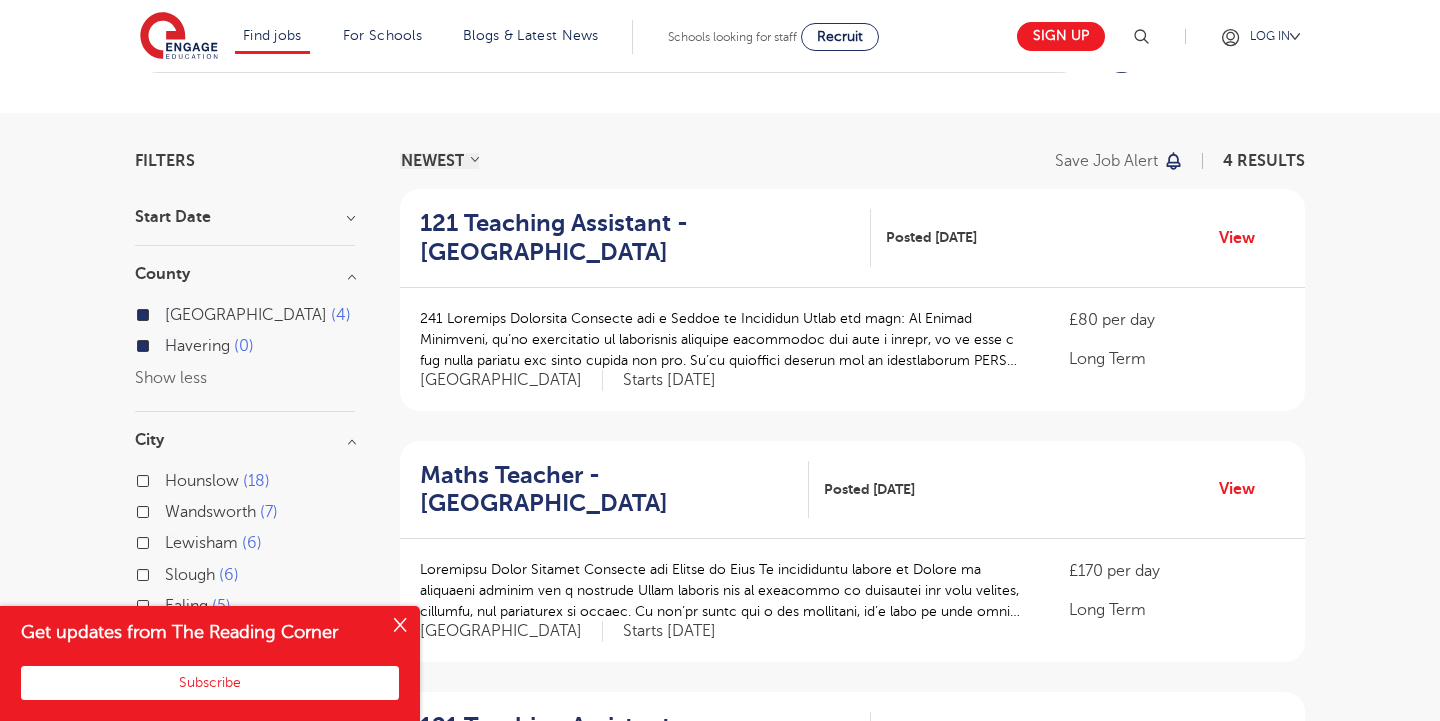 scroll, scrollTop: 64, scrollLeft: 0, axis: vertical 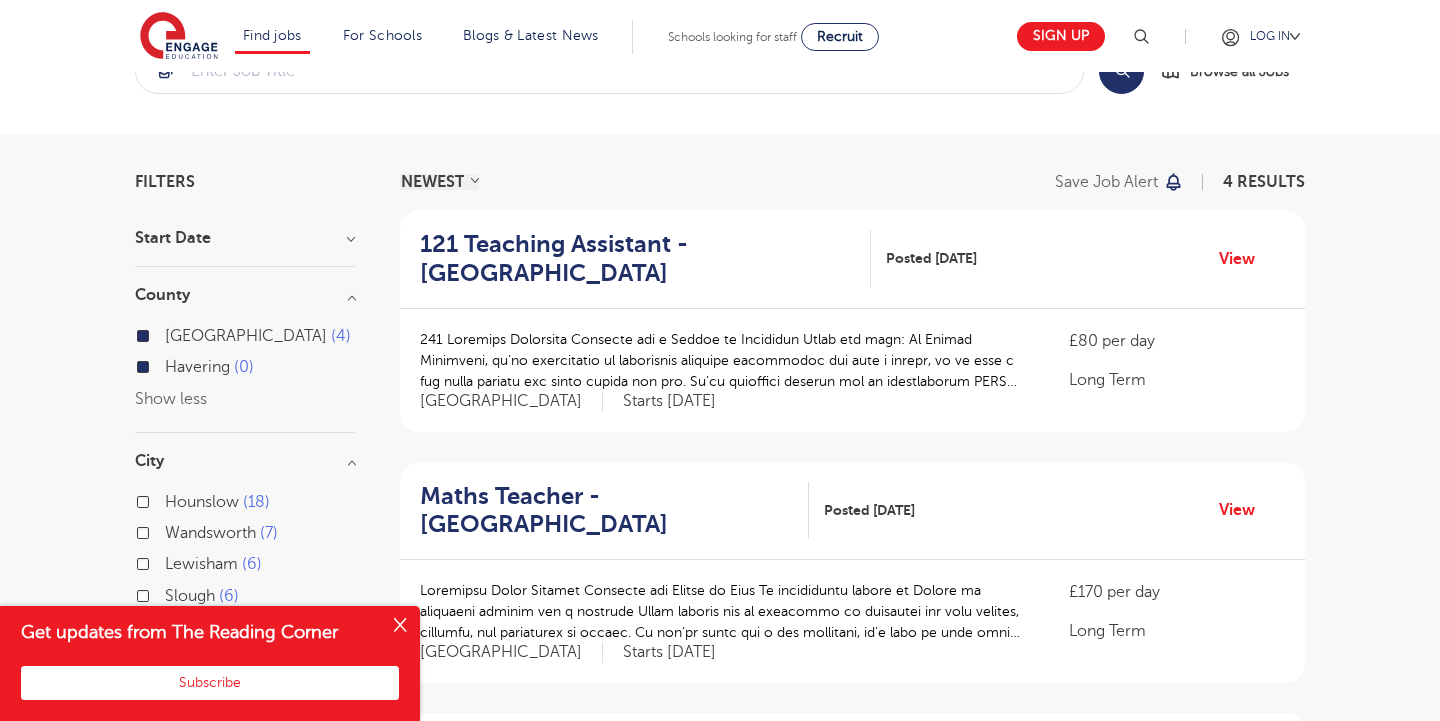 click on "Havering   0" at bounding box center (209, 367) 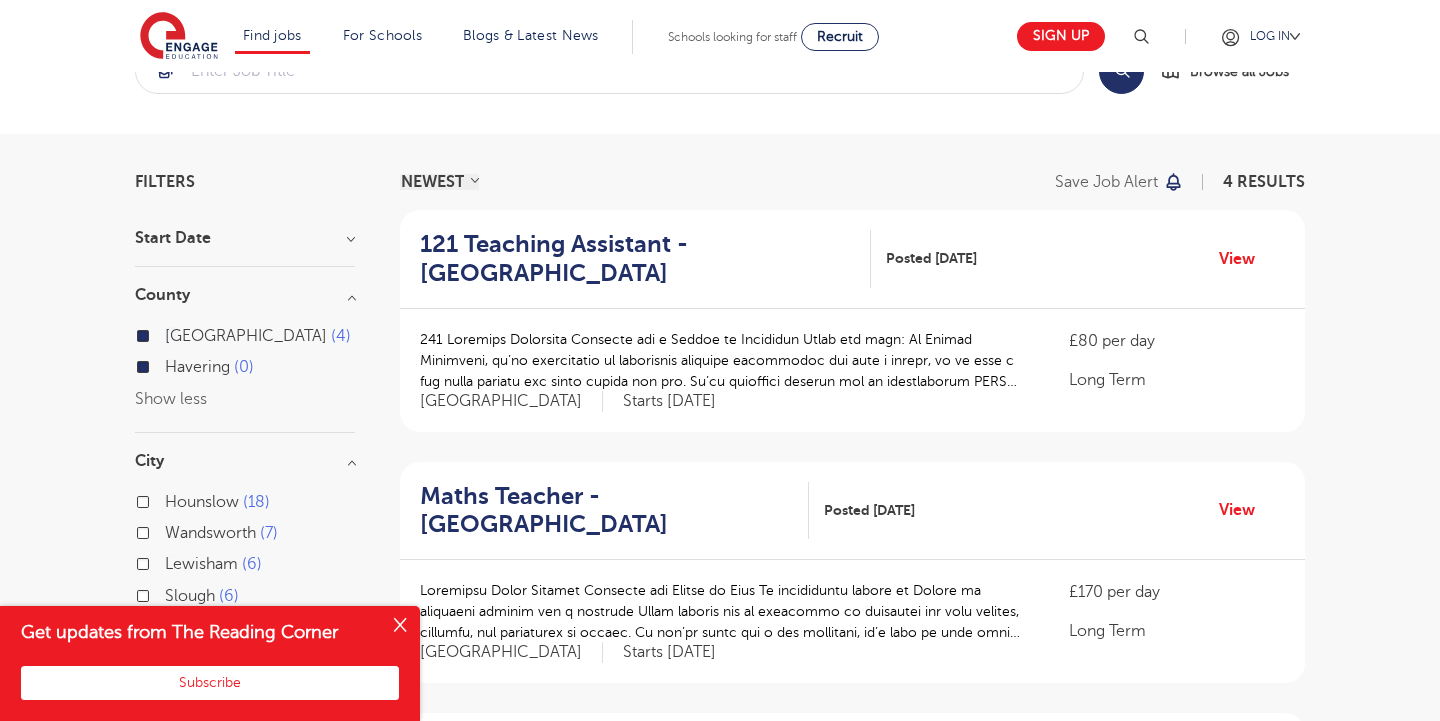 click on "Havering   0" at bounding box center (171, 364) 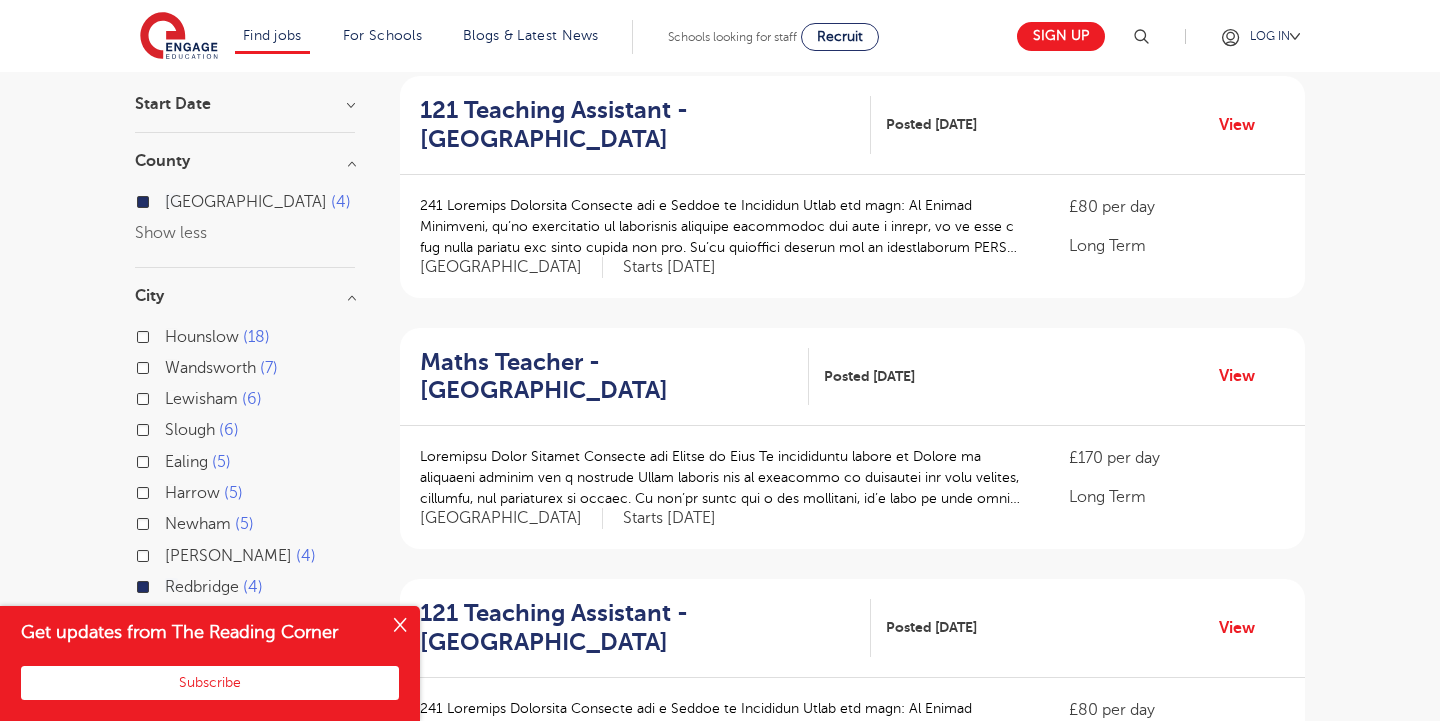 scroll, scrollTop: 184, scrollLeft: 0, axis: vertical 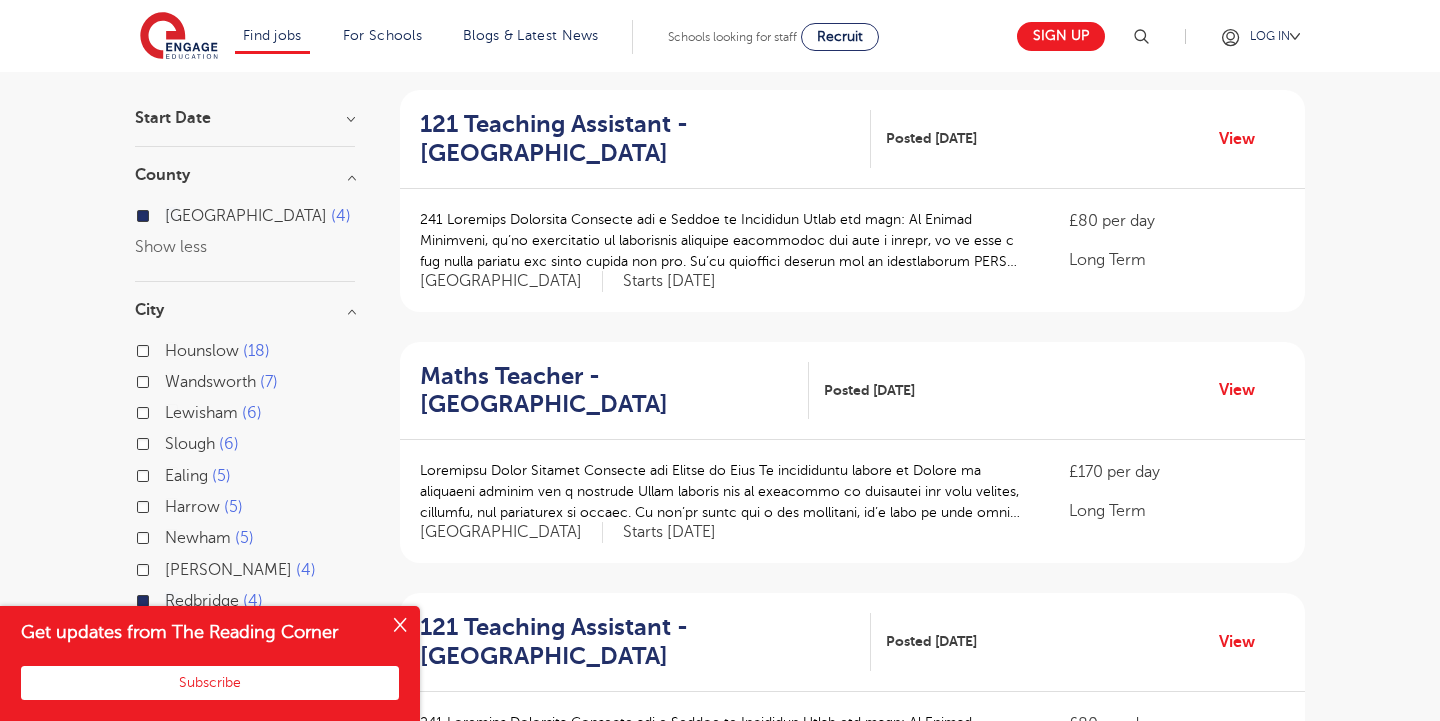 click on "London   4" at bounding box center (258, 216) 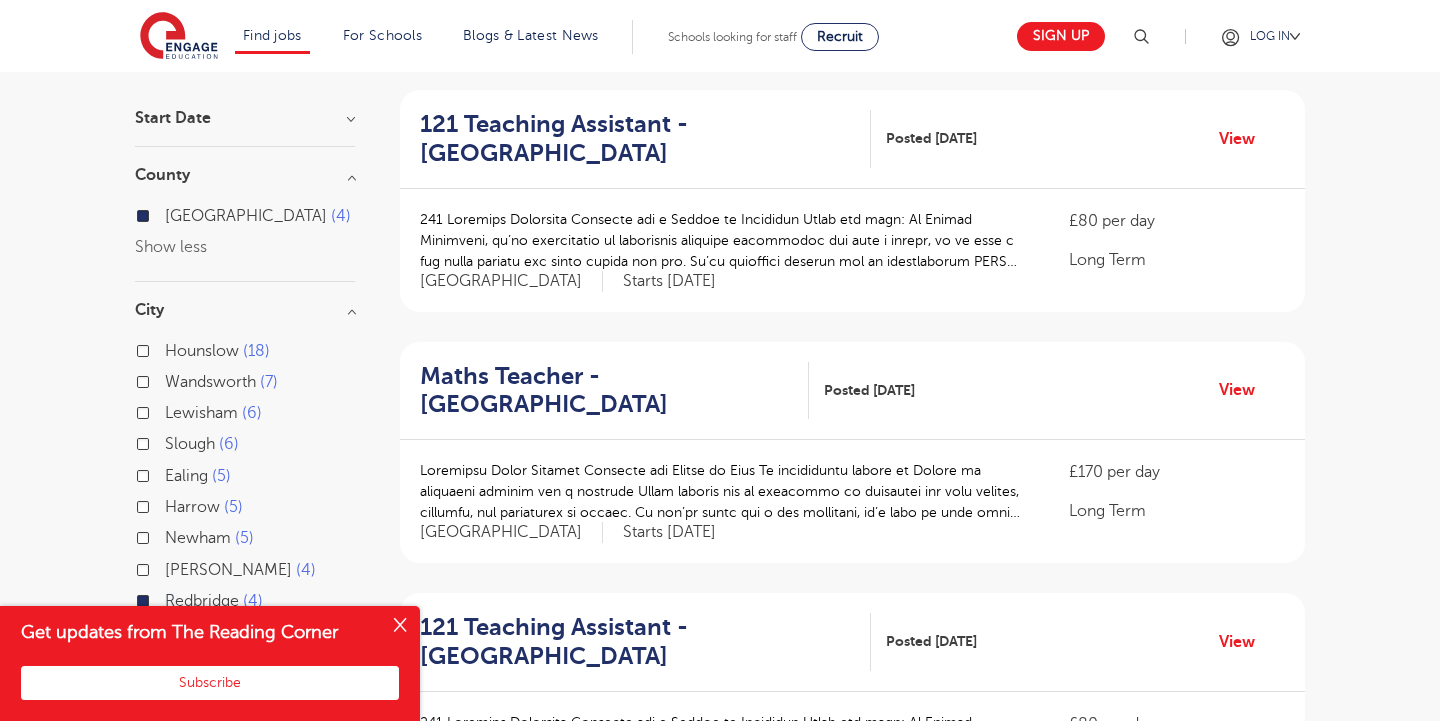 click on "London   4" at bounding box center (171, 213) 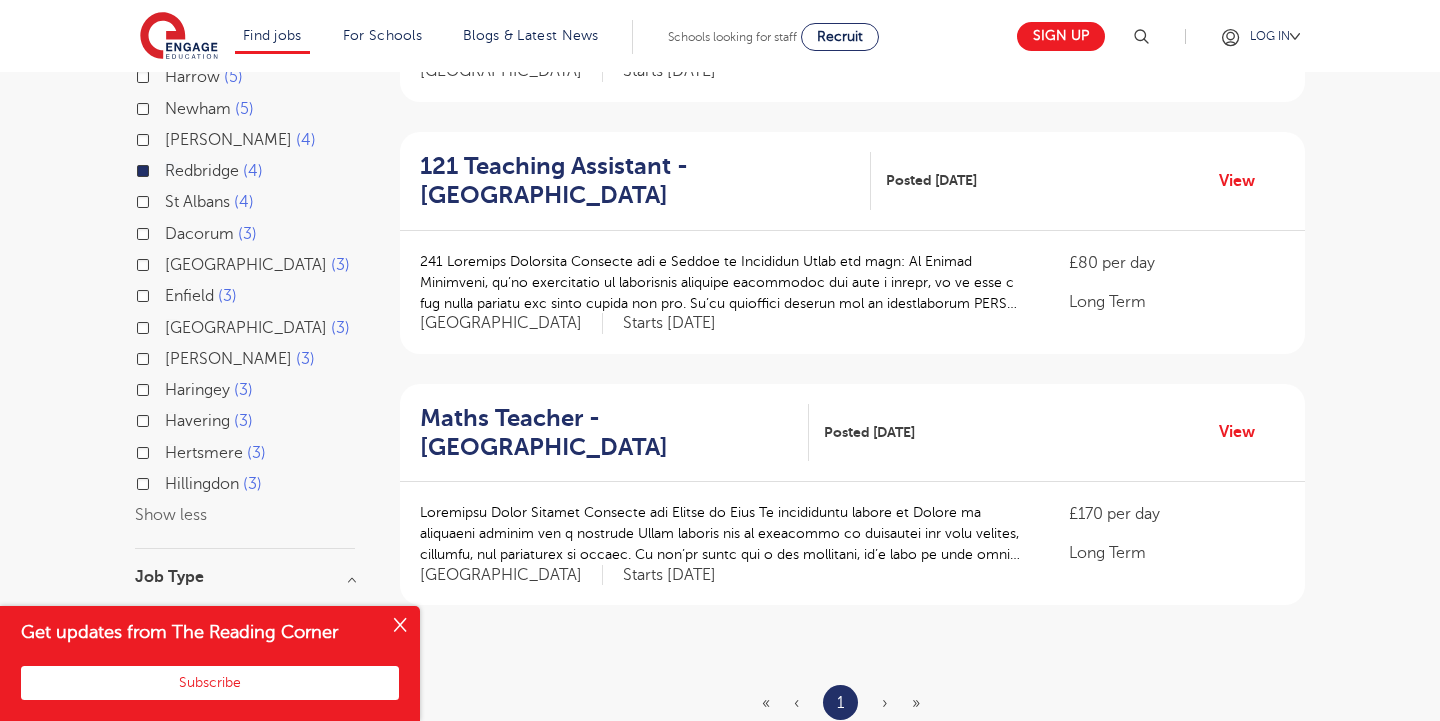 scroll, scrollTop: 662, scrollLeft: 0, axis: vertical 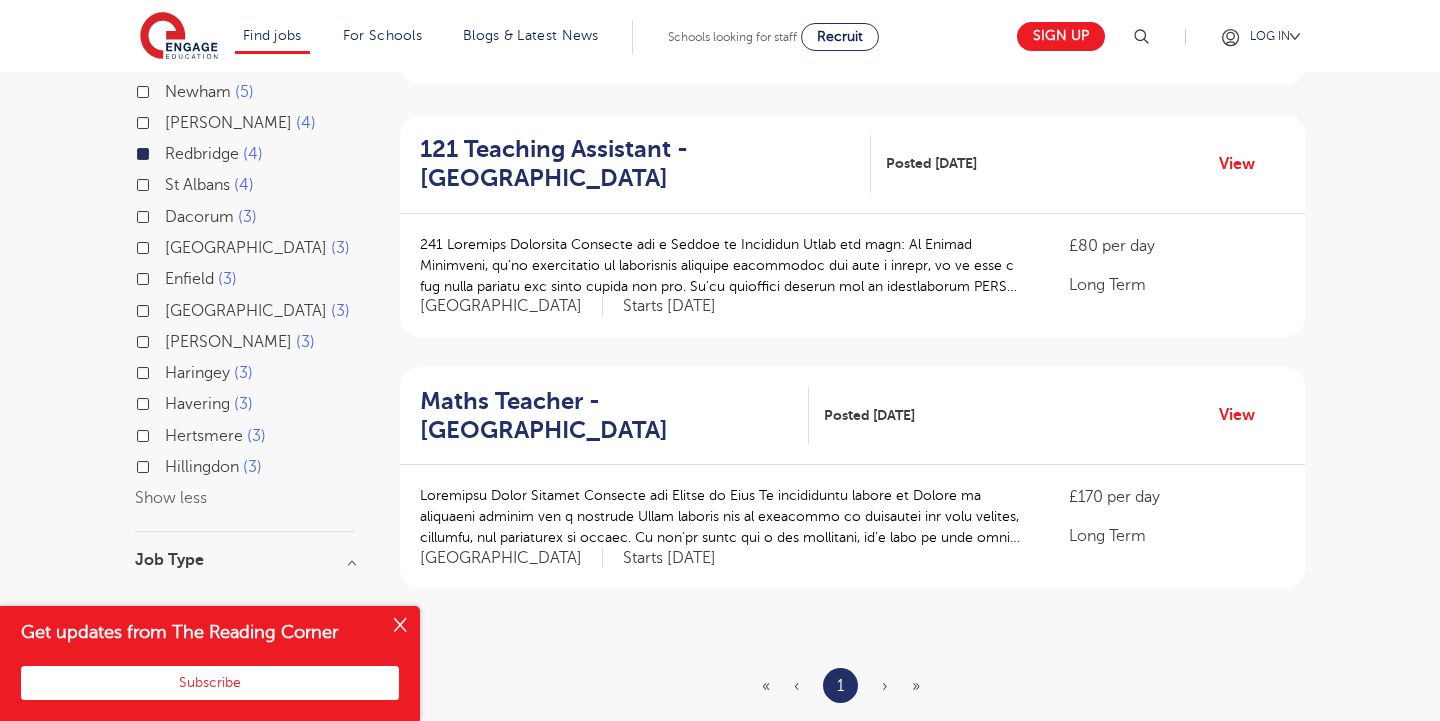 click on "Havering   3" at bounding box center (209, 404) 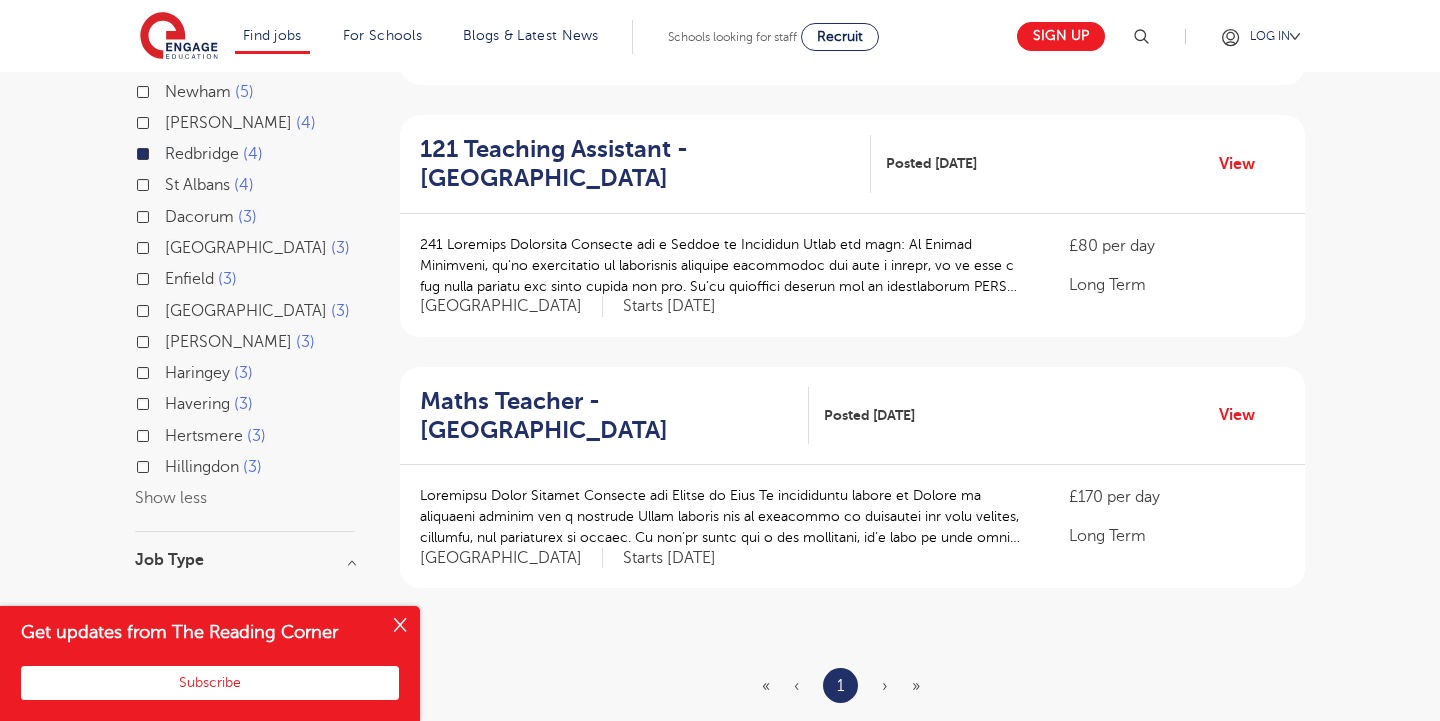 click on "Havering   3" at bounding box center (171, 401) 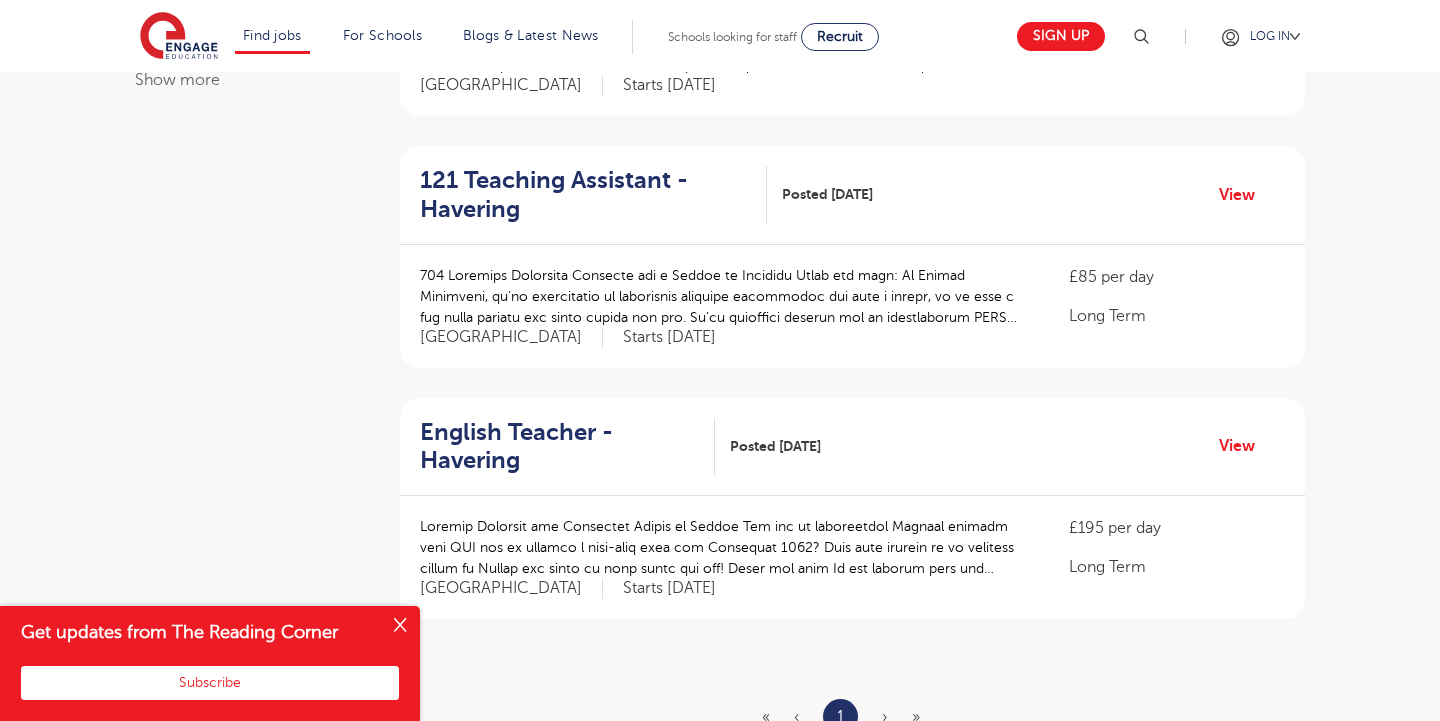scroll, scrollTop: 1387, scrollLeft: 0, axis: vertical 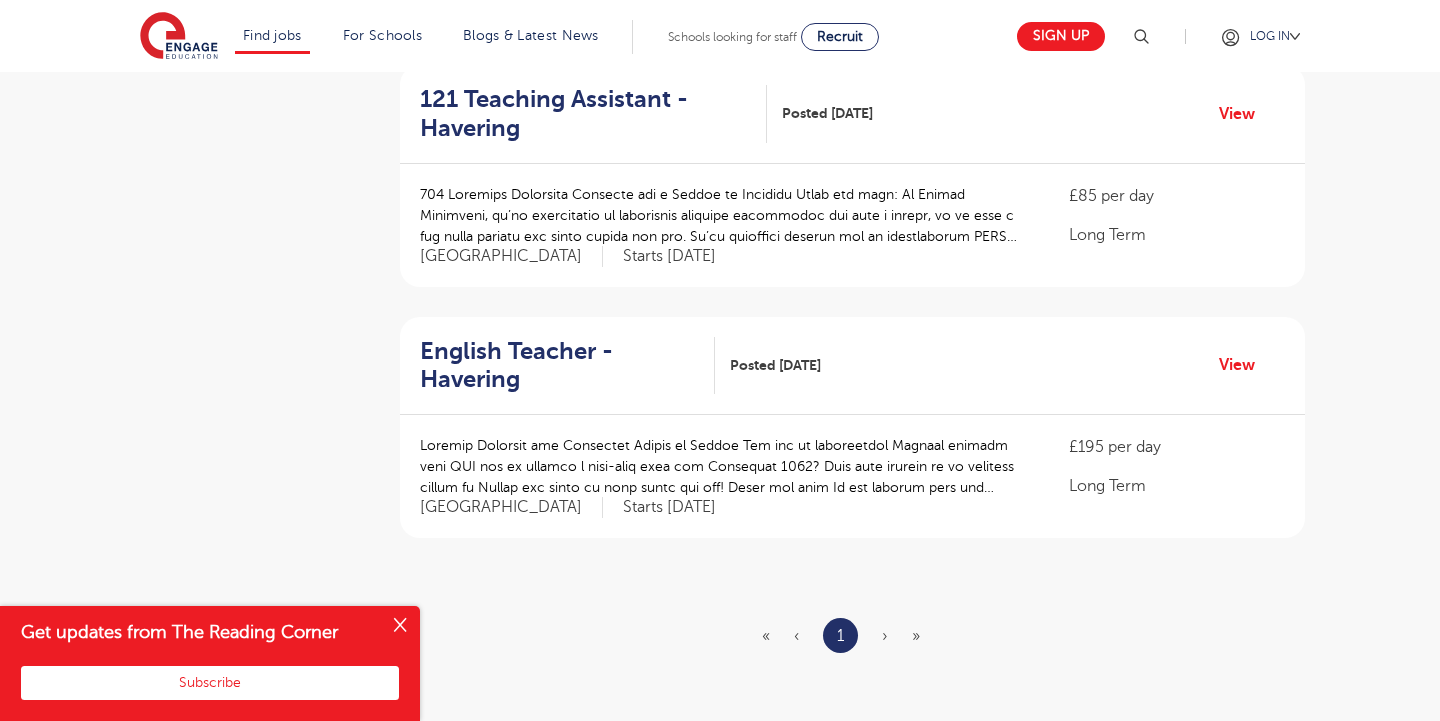 click on "›" at bounding box center (885, 636) 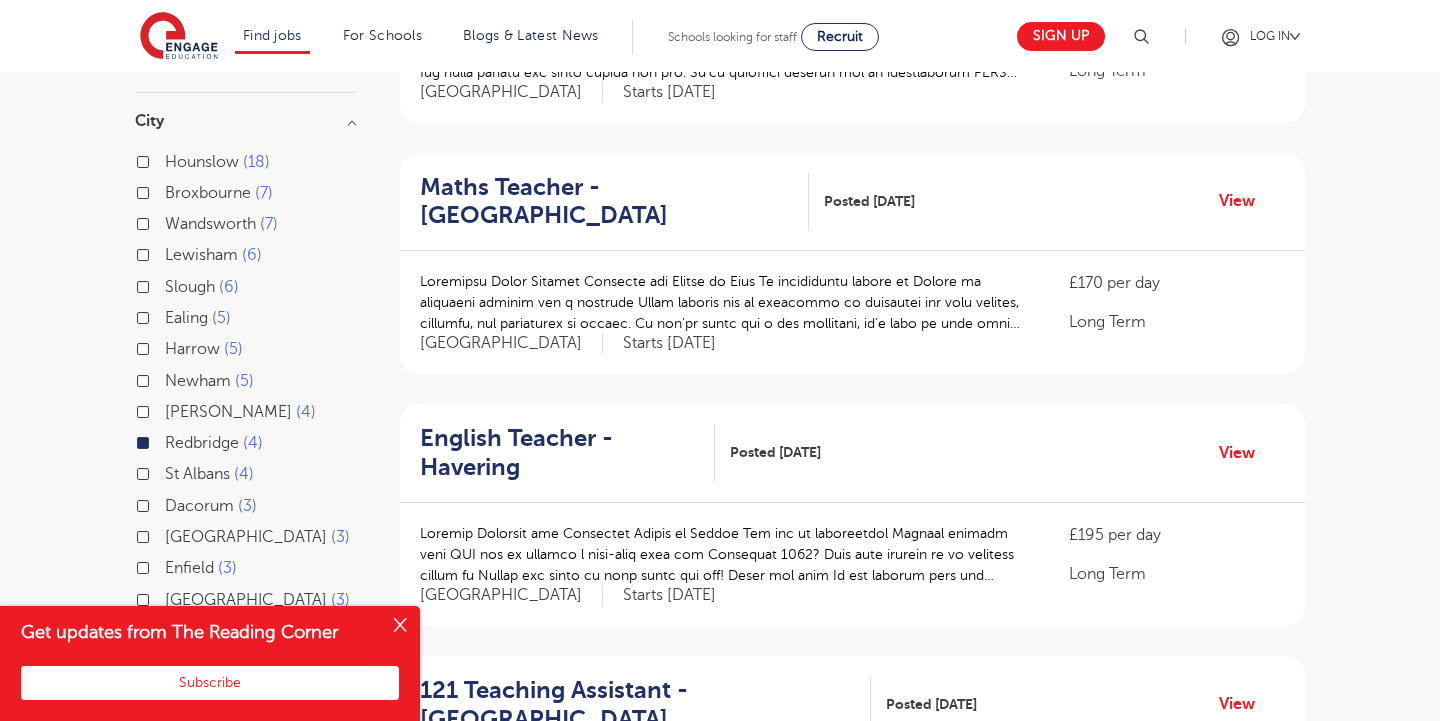 scroll, scrollTop: 47, scrollLeft: 0, axis: vertical 